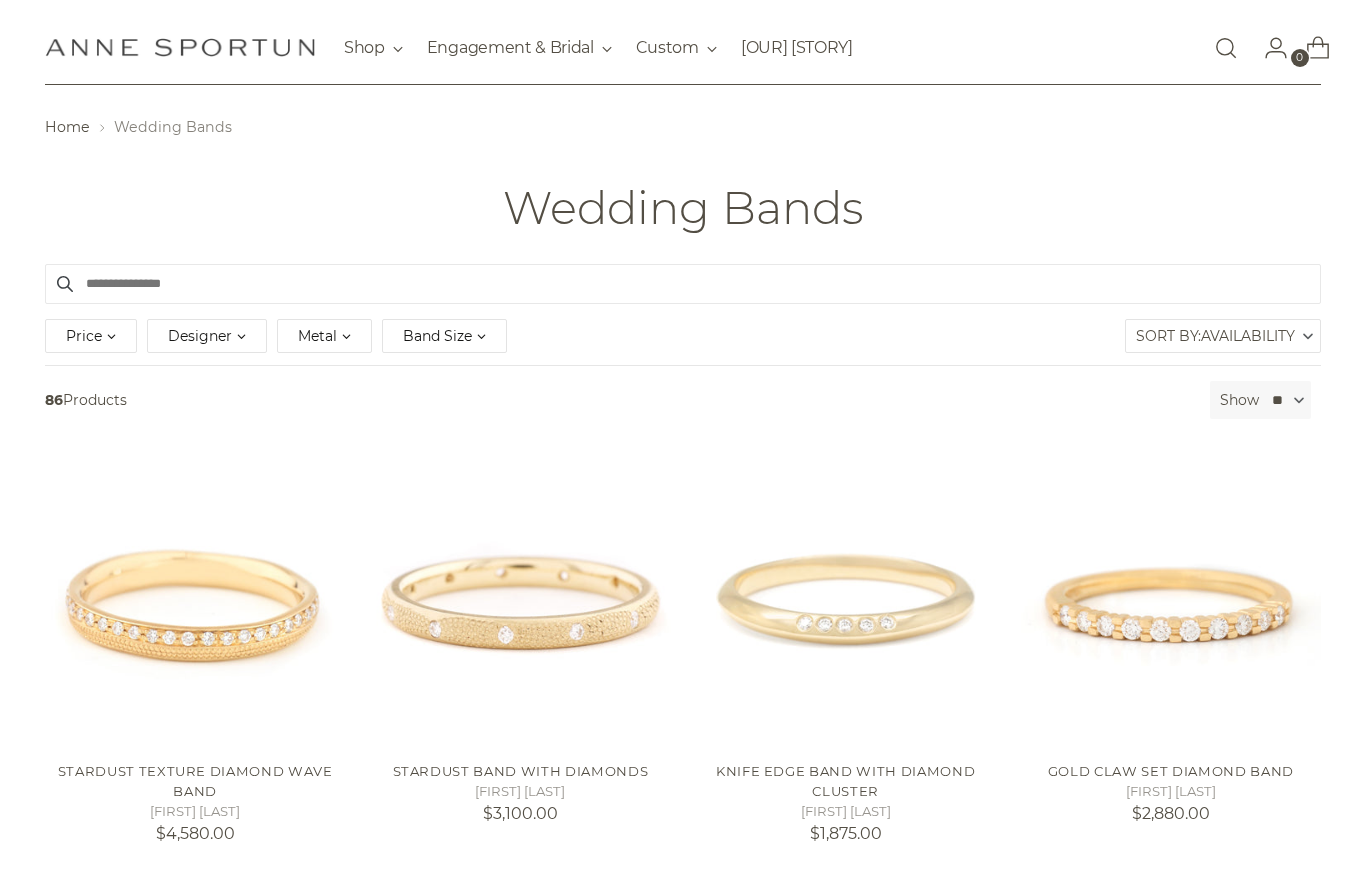 scroll, scrollTop: 148, scrollLeft: 0, axis: vertical 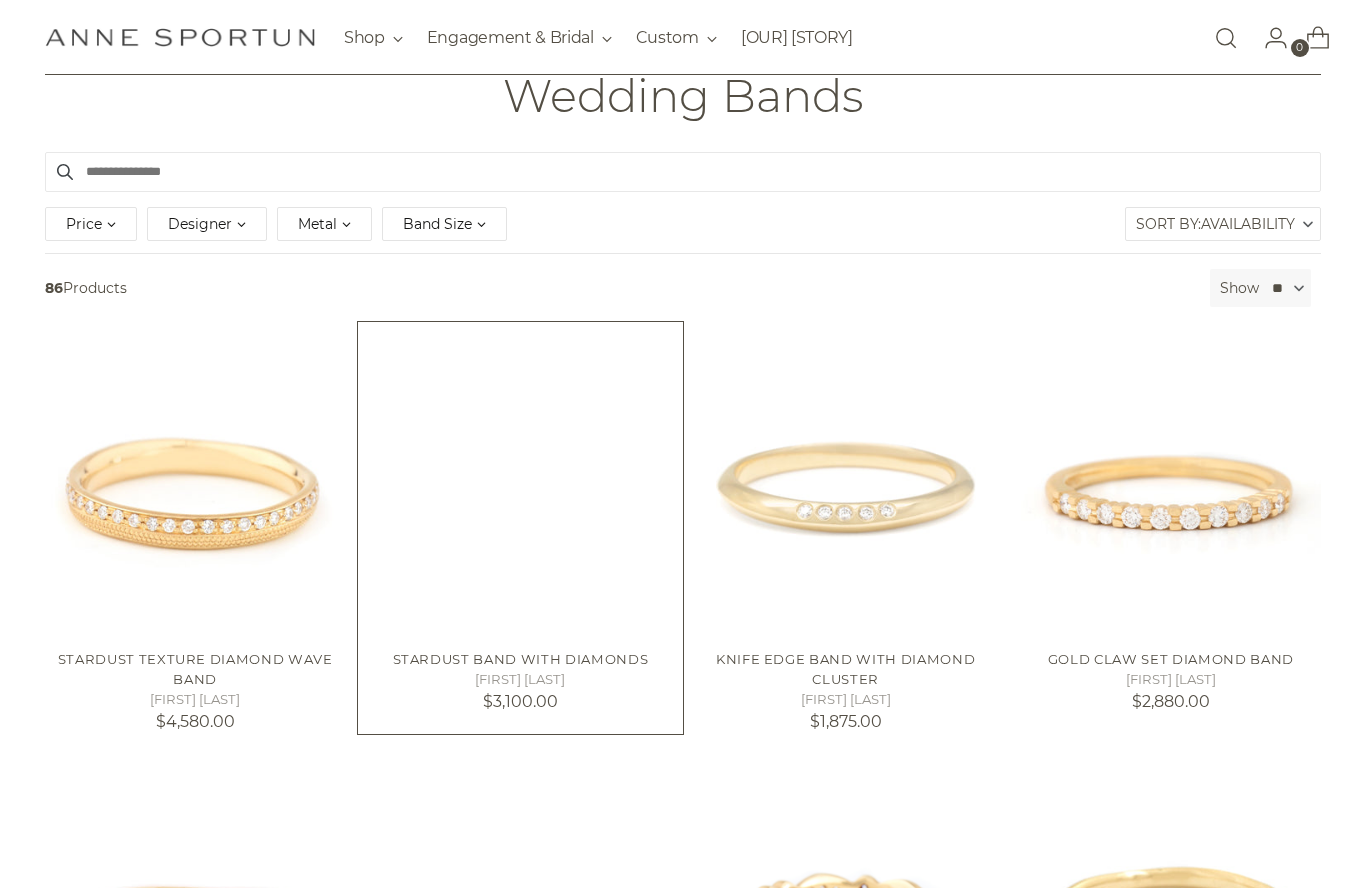 click at bounding box center [520, 484] 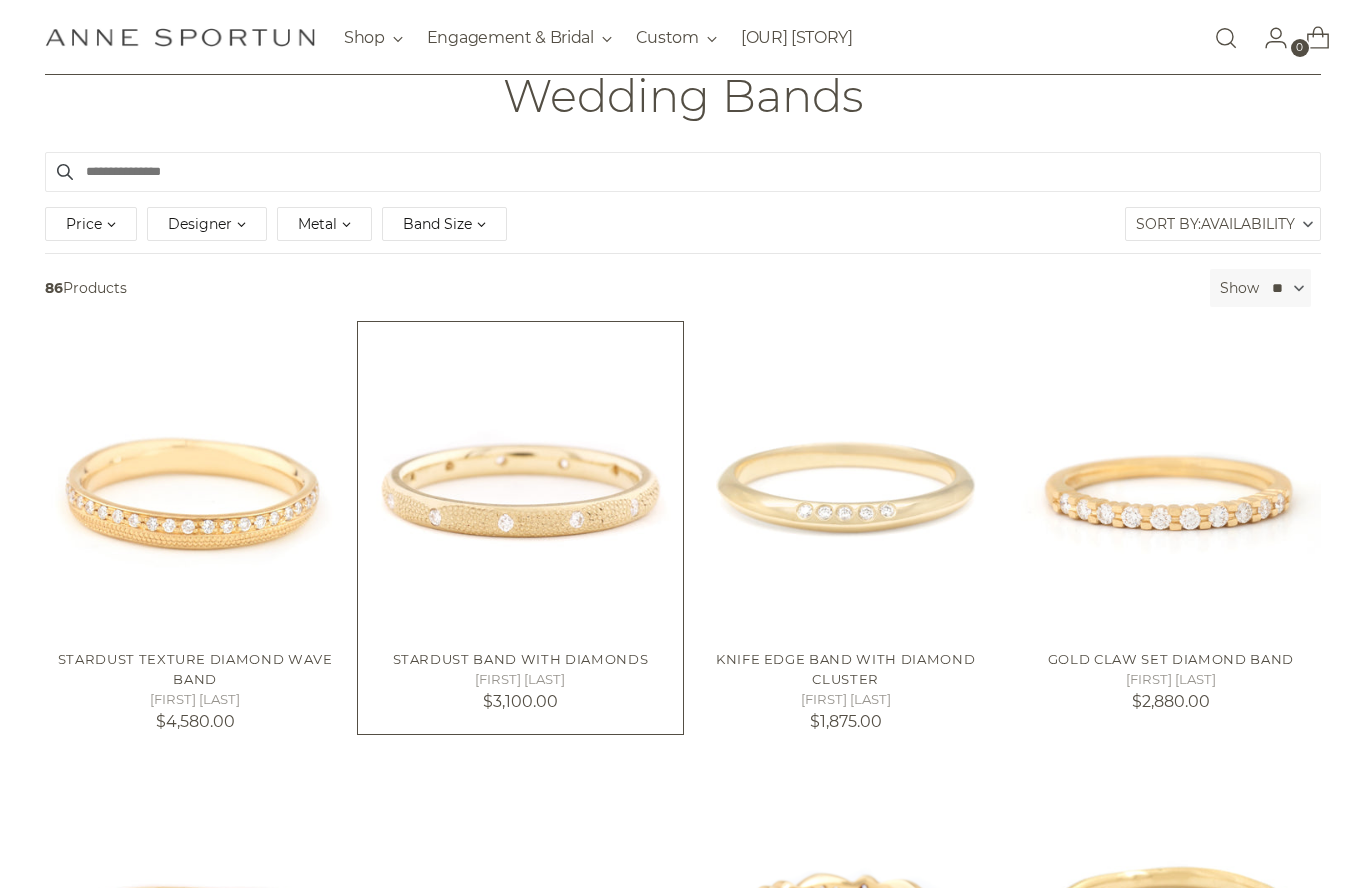 scroll, scrollTop: 0, scrollLeft: 0, axis: both 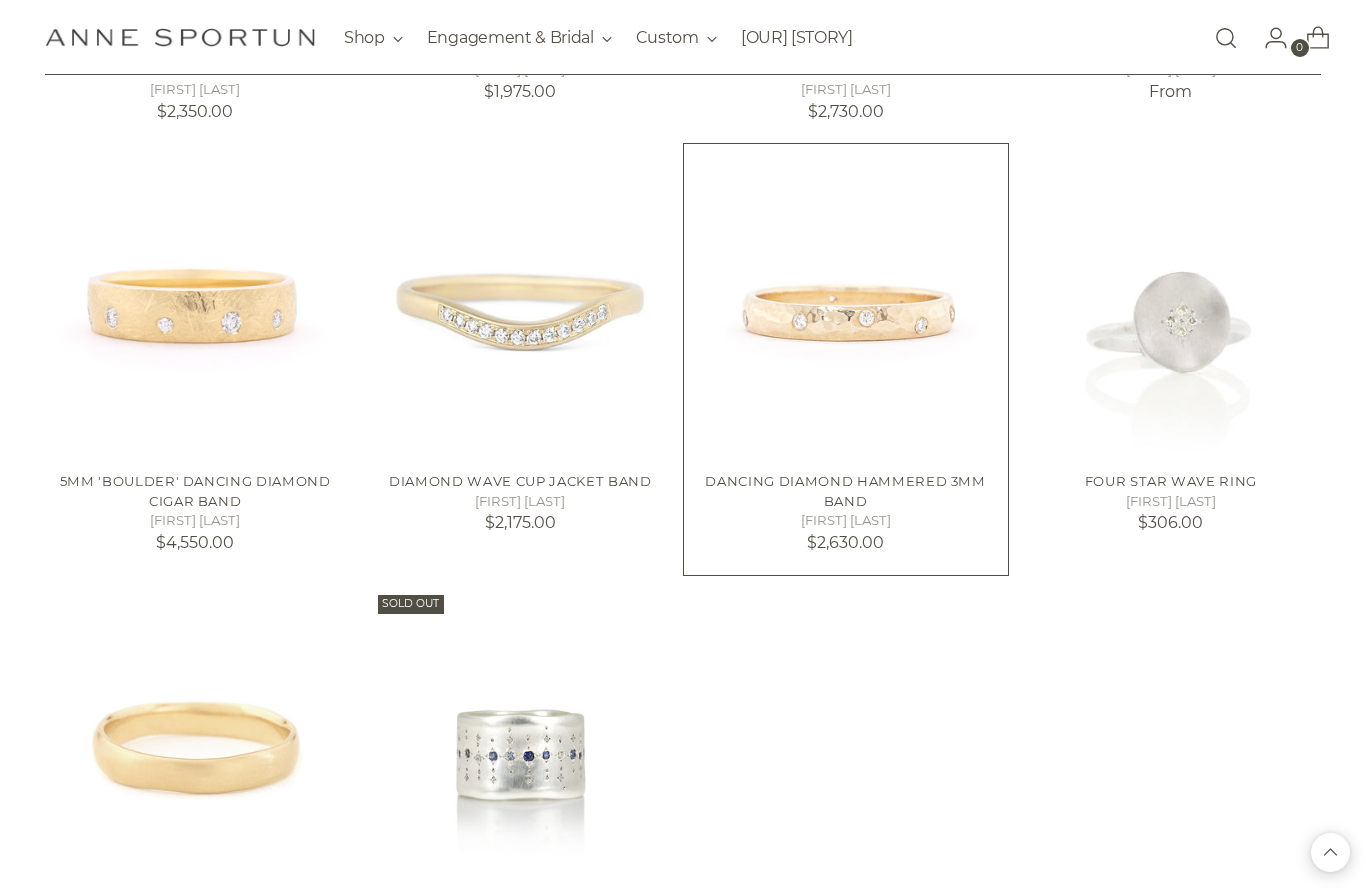 click at bounding box center (846, 306) 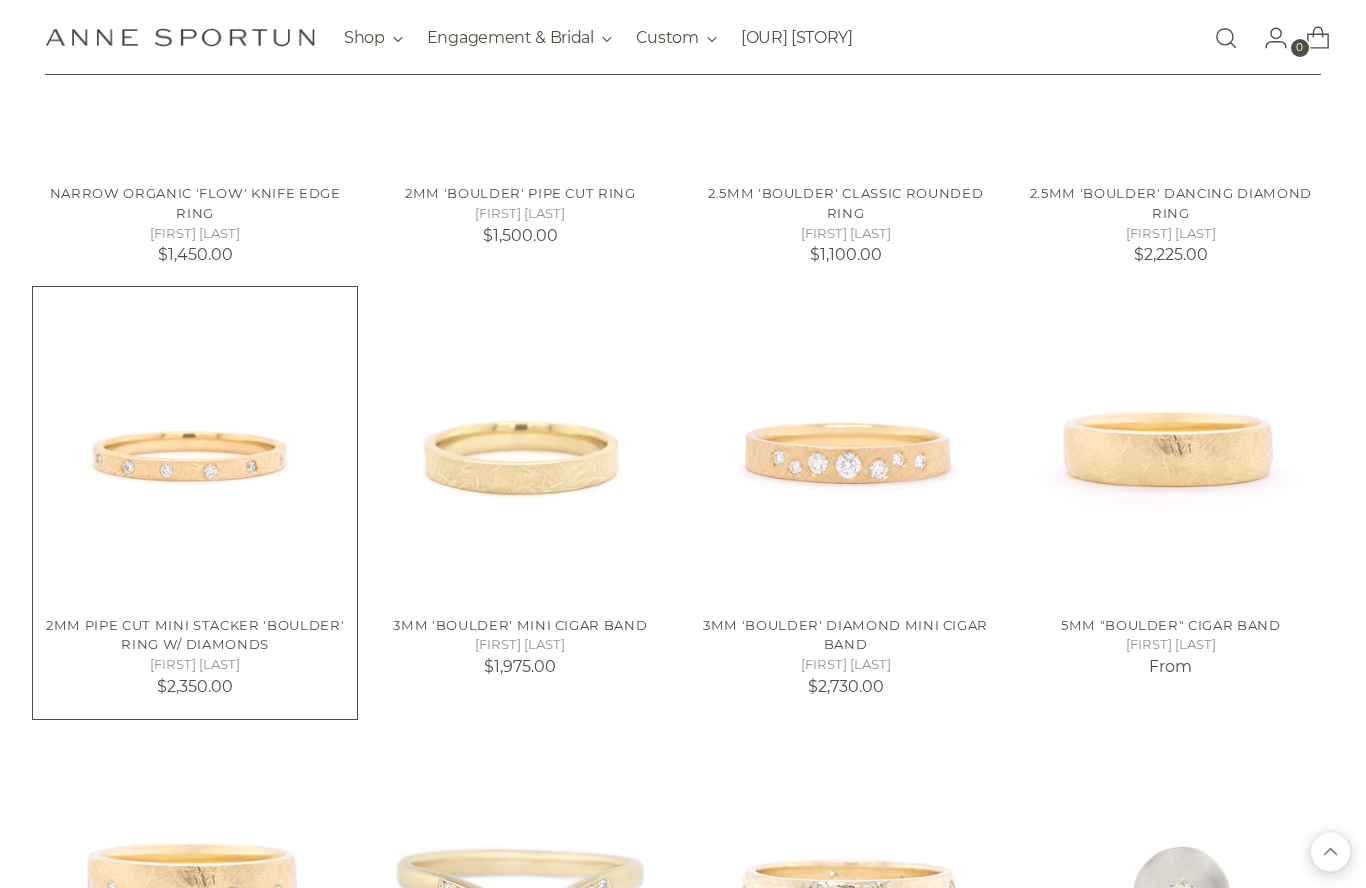 scroll, scrollTop: 8143, scrollLeft: 0, axis: vertical 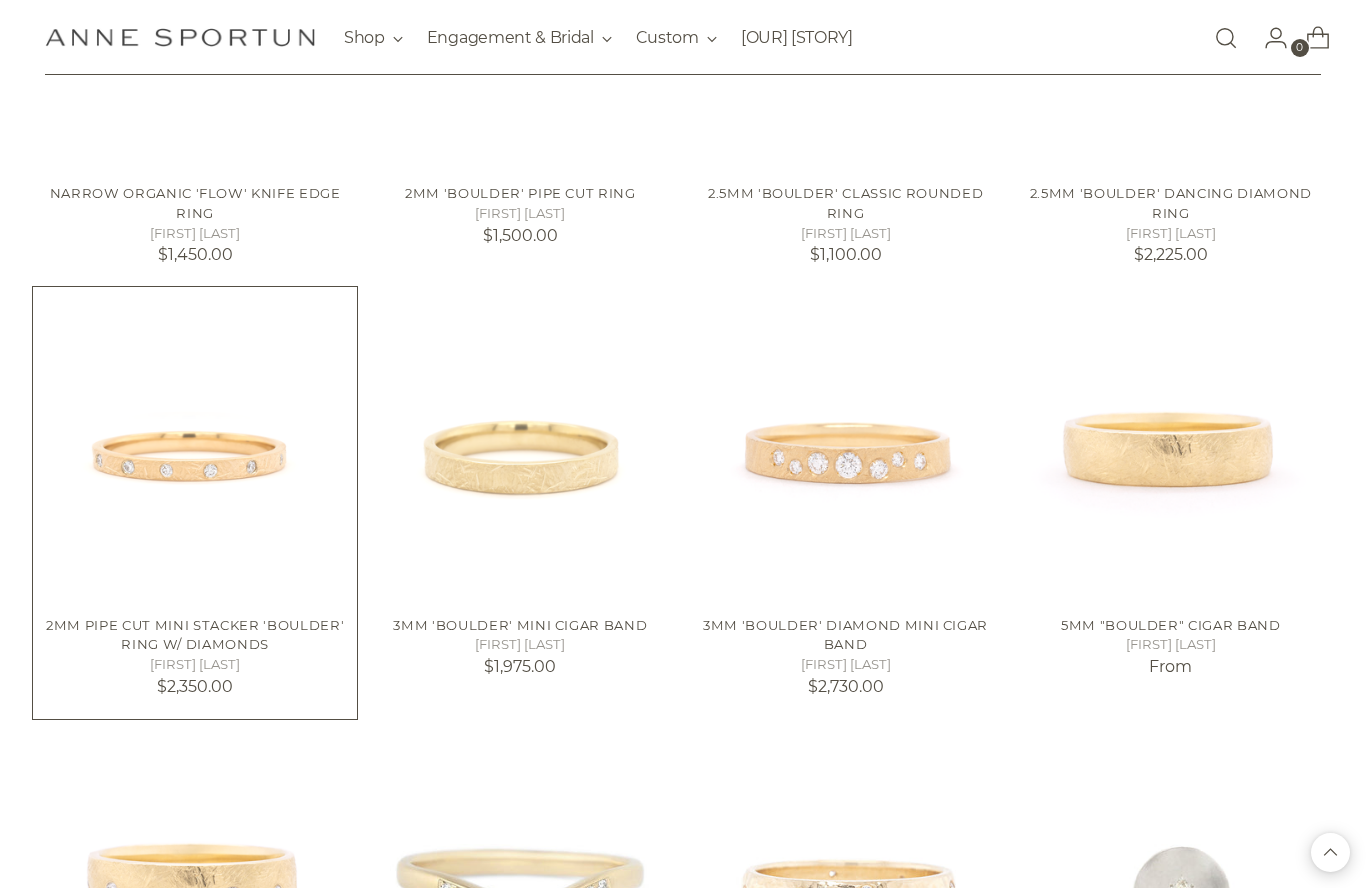 click at bounding box center [195, 449] 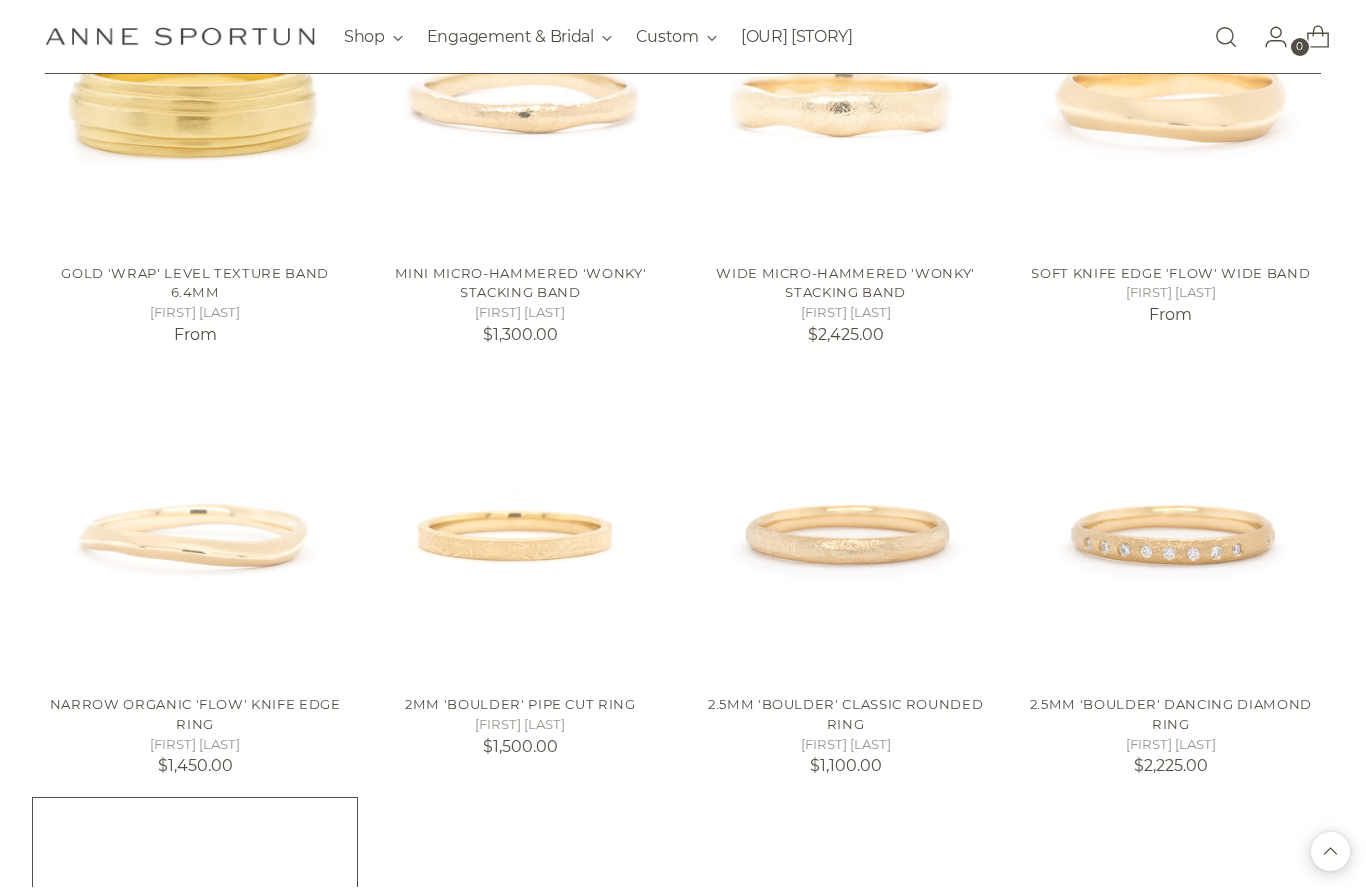 scroll, scrollTop: 7632, scrollLeft: 0, axis: vertical 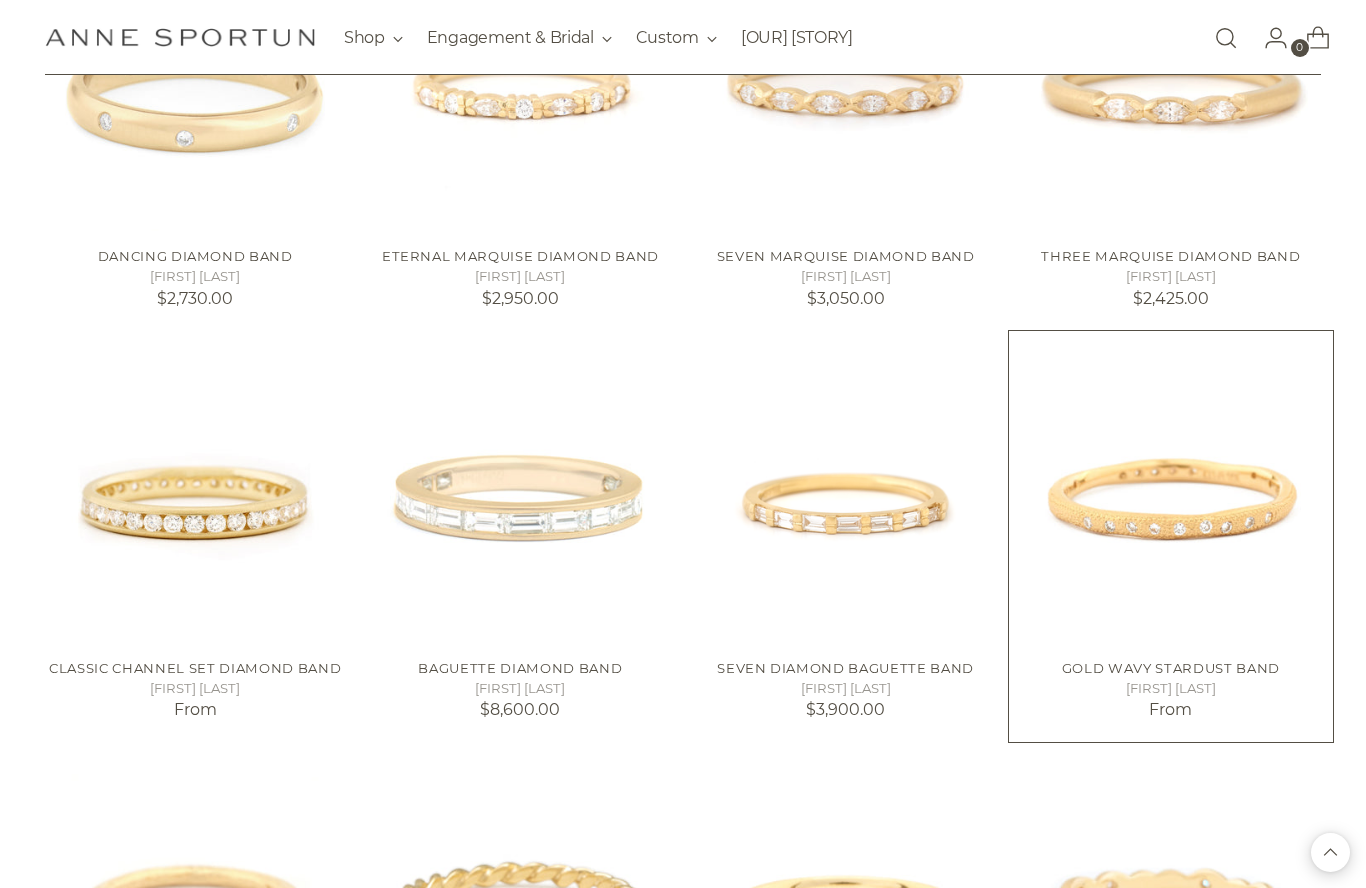 click at bounding box center (1171, 493) 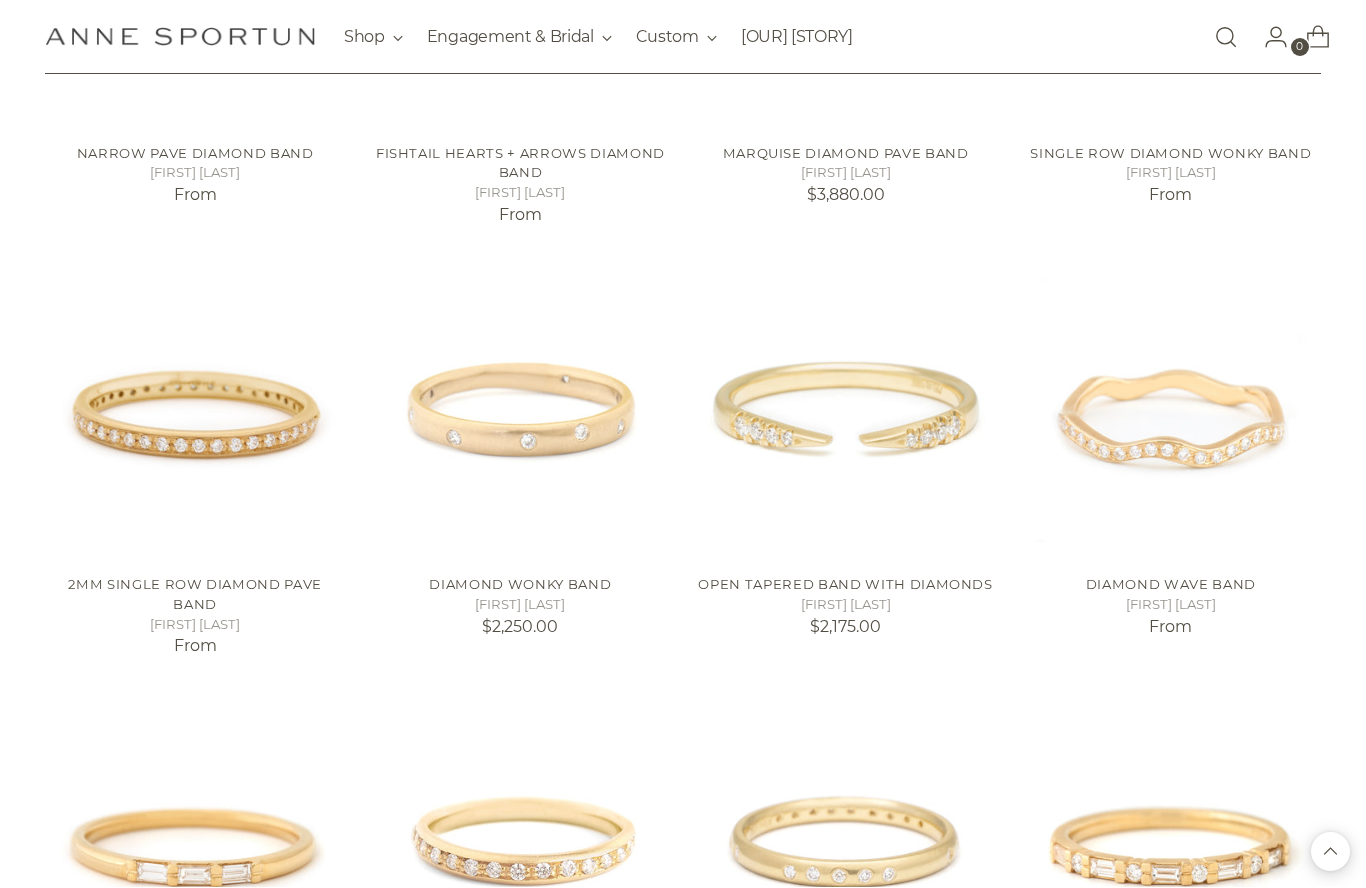 scroll, scrollTop: 1086, scrollLeft: 0, axis: vertical 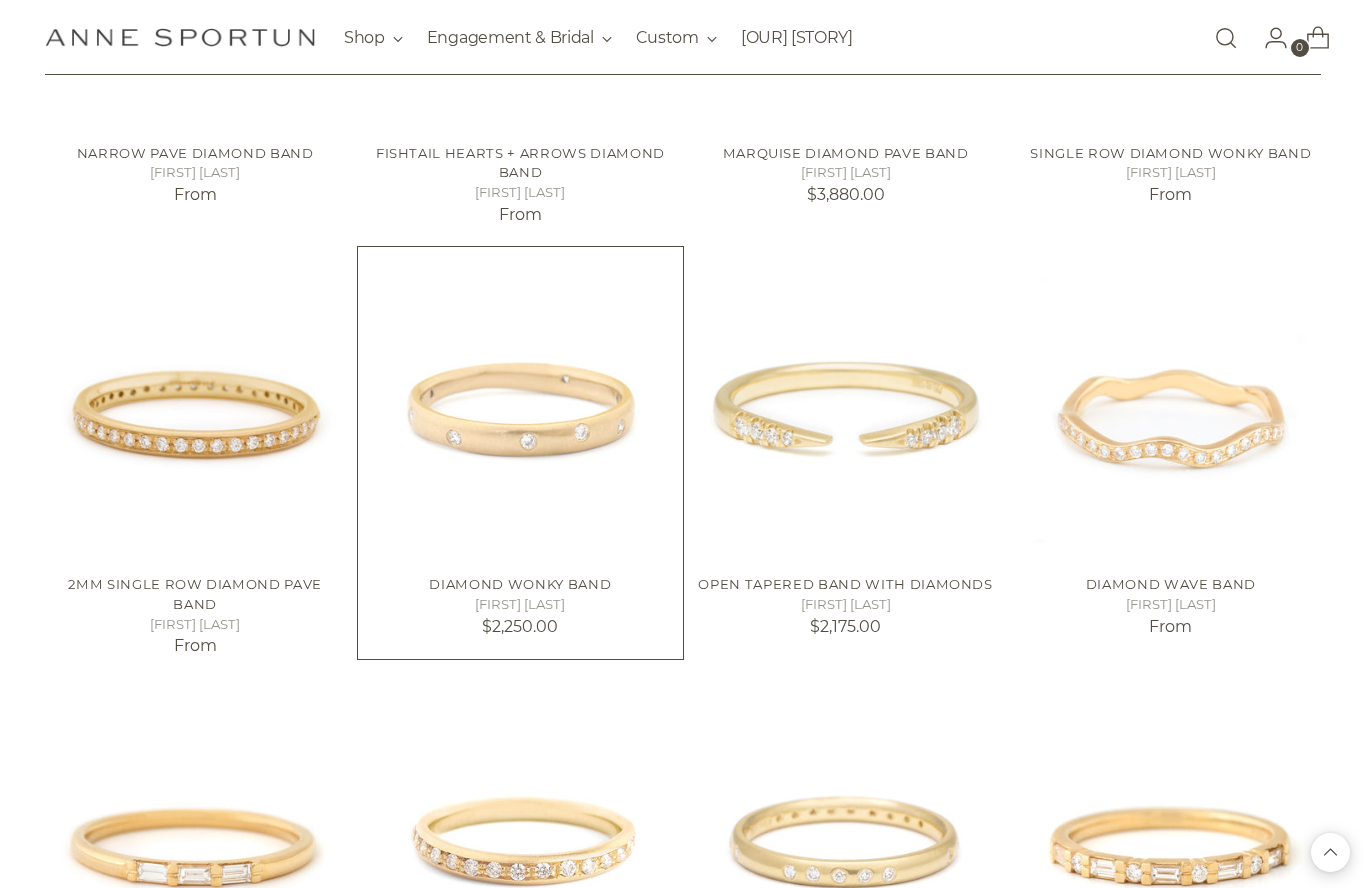 click at bounding box center [520, 409] 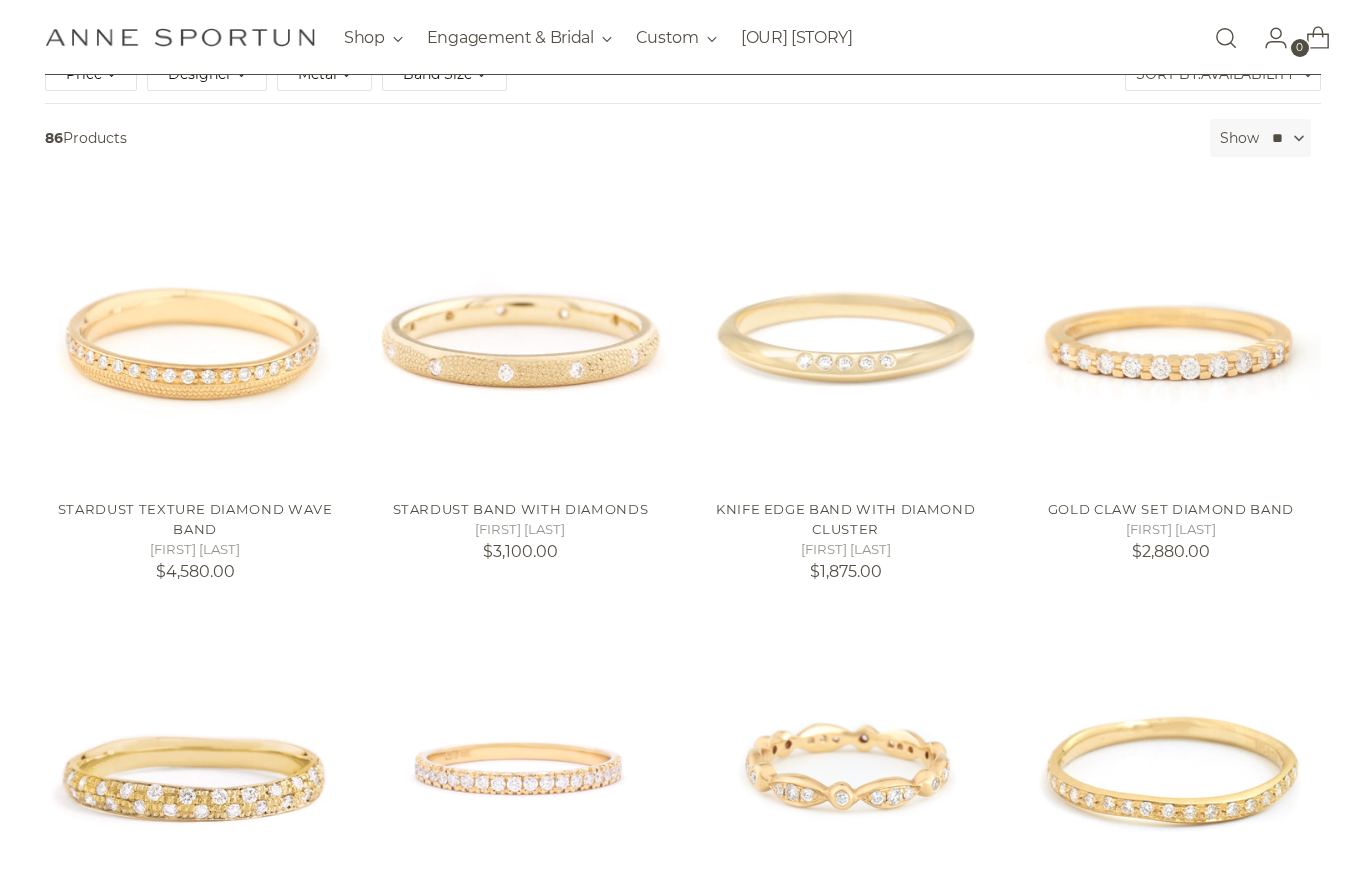 scroll, scrollTop: 302, scrollLeft: 0, axis: vertical 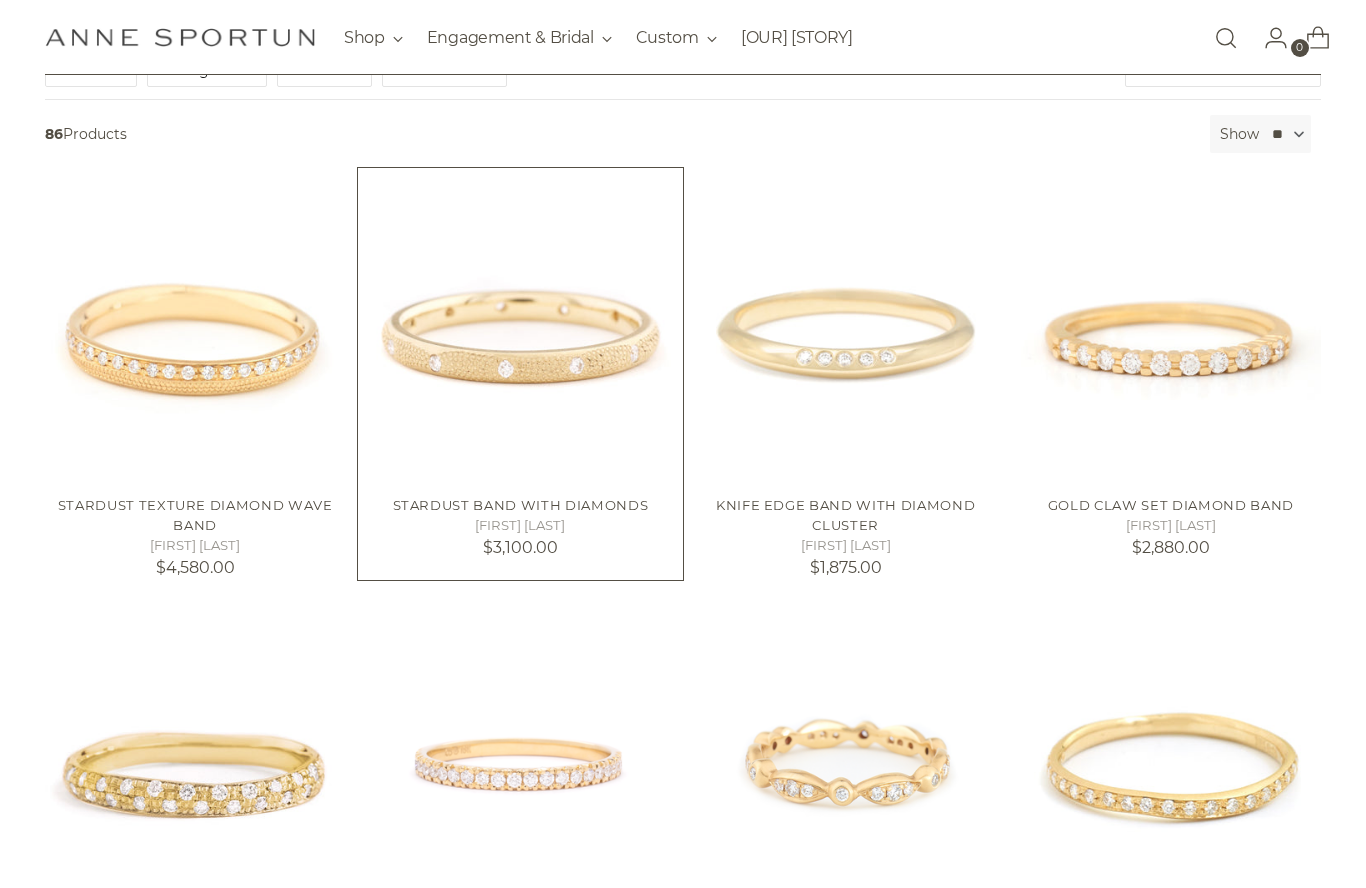 click at bounding box center (520, 330) 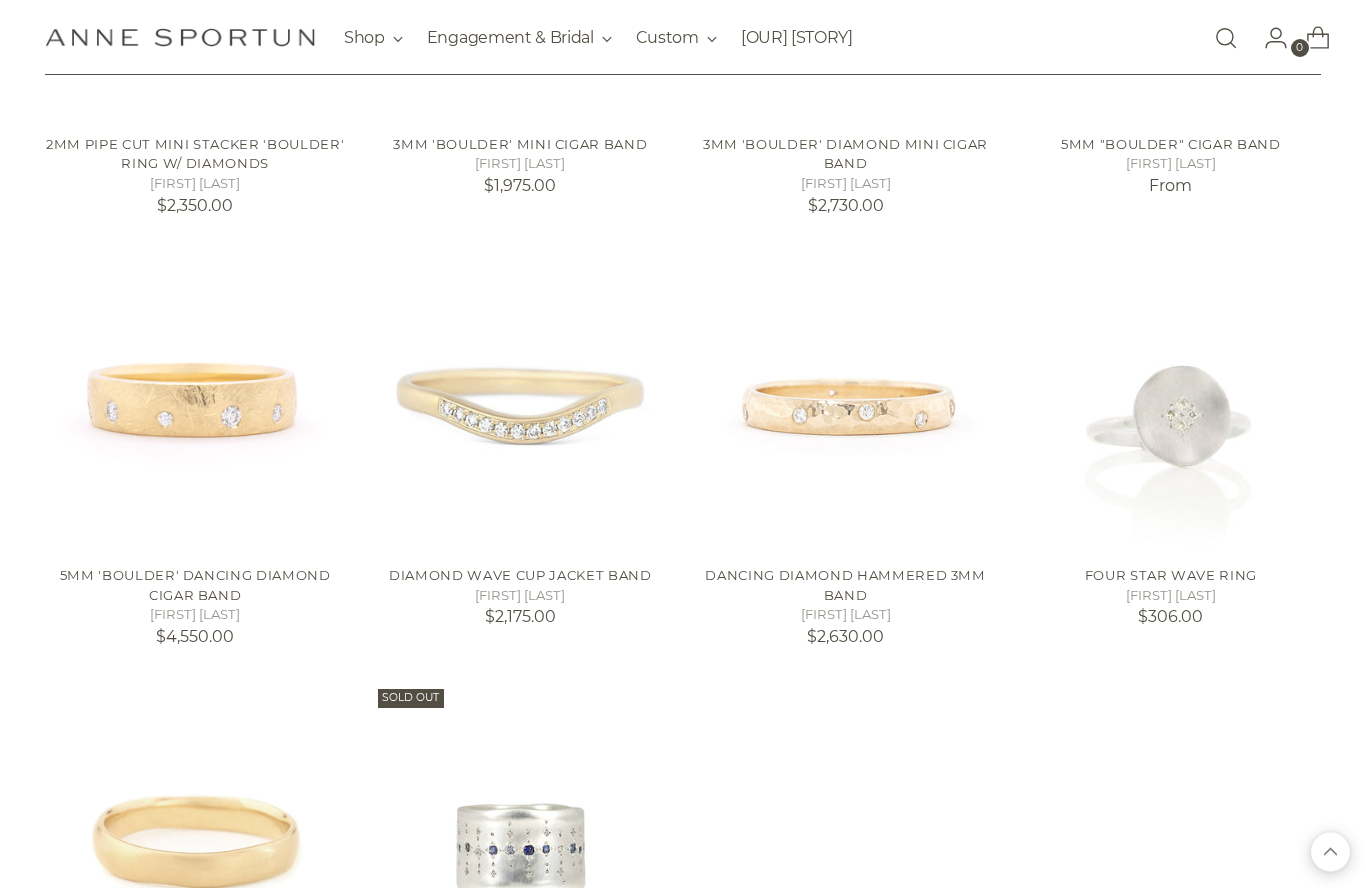 scroll, scrollTop: 8624, scrollLeft: 0, axis: vertical 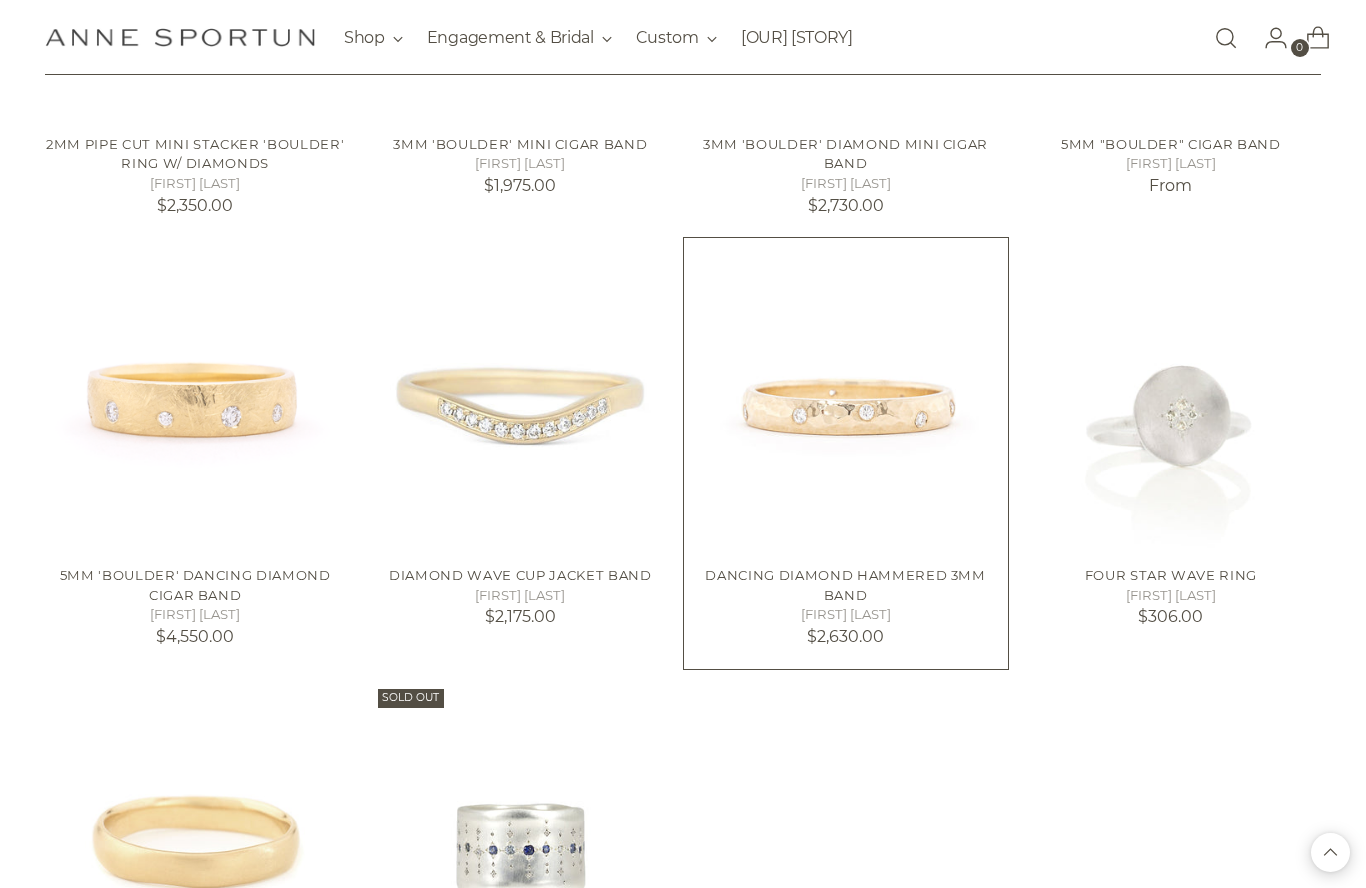 click at bounding box center (846, 400) 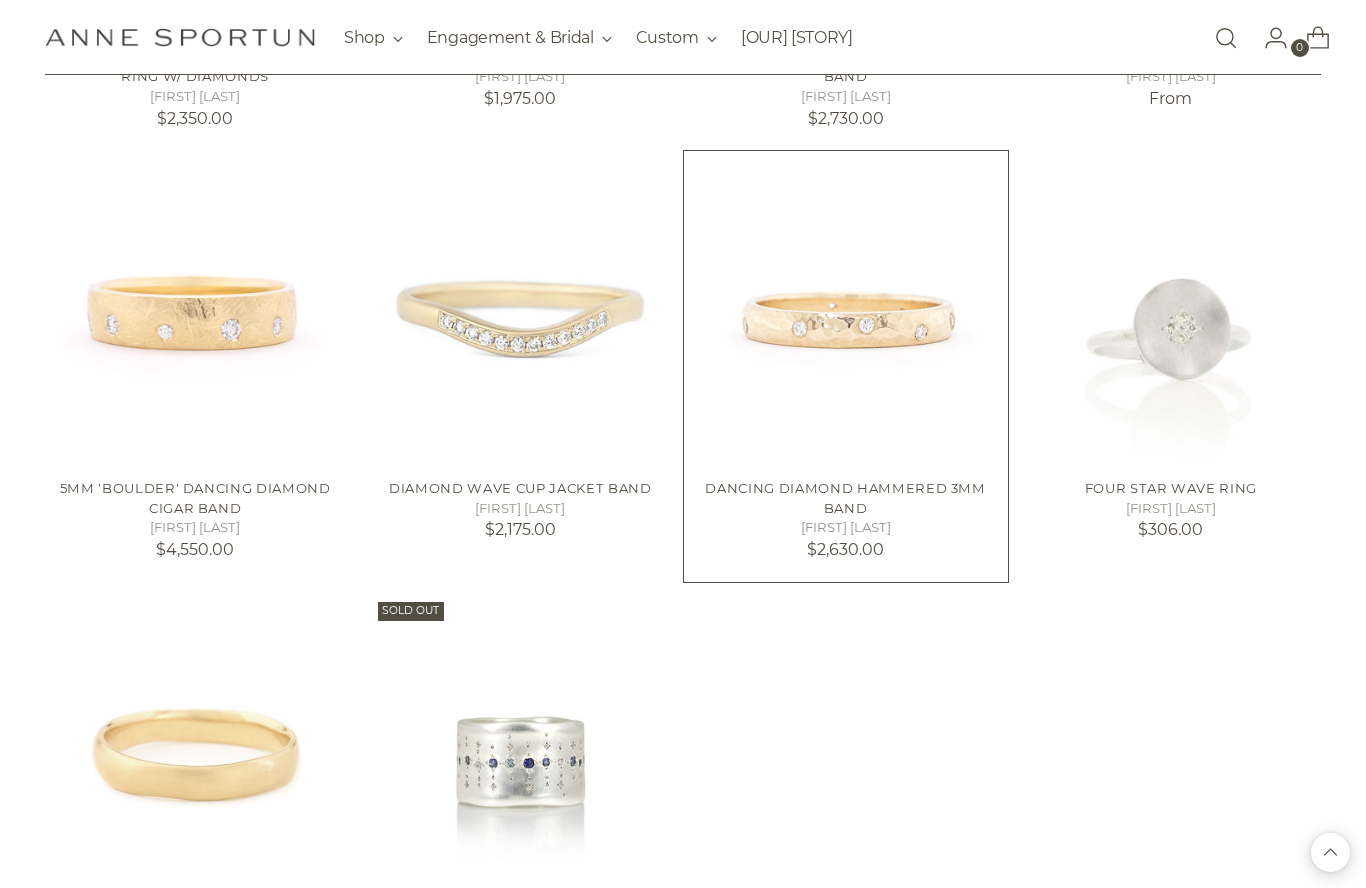 click at bounding box center [846, 313] 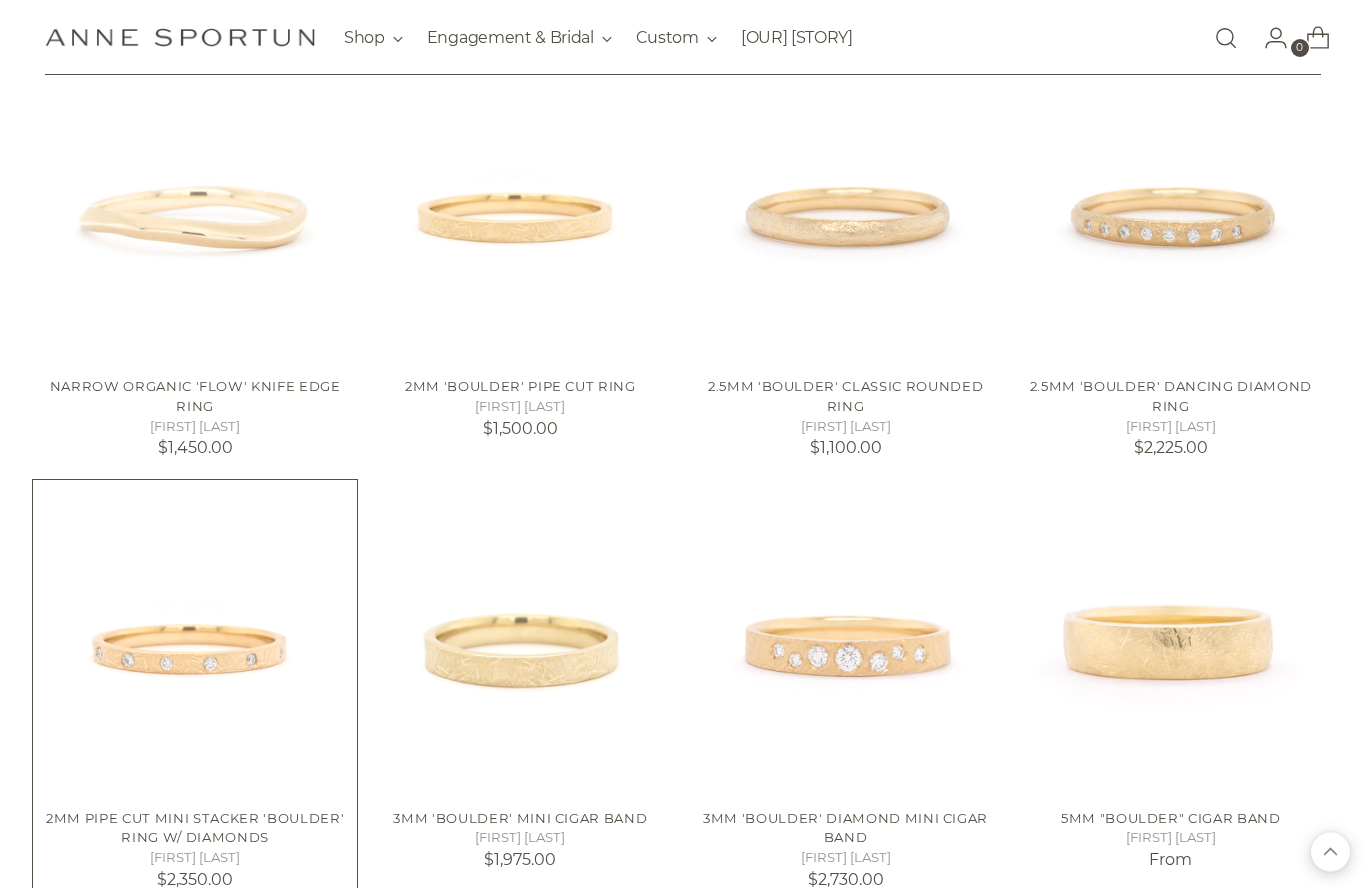 scroll, scrollTop: 7950, scrollLeft: 0, axis: vertical 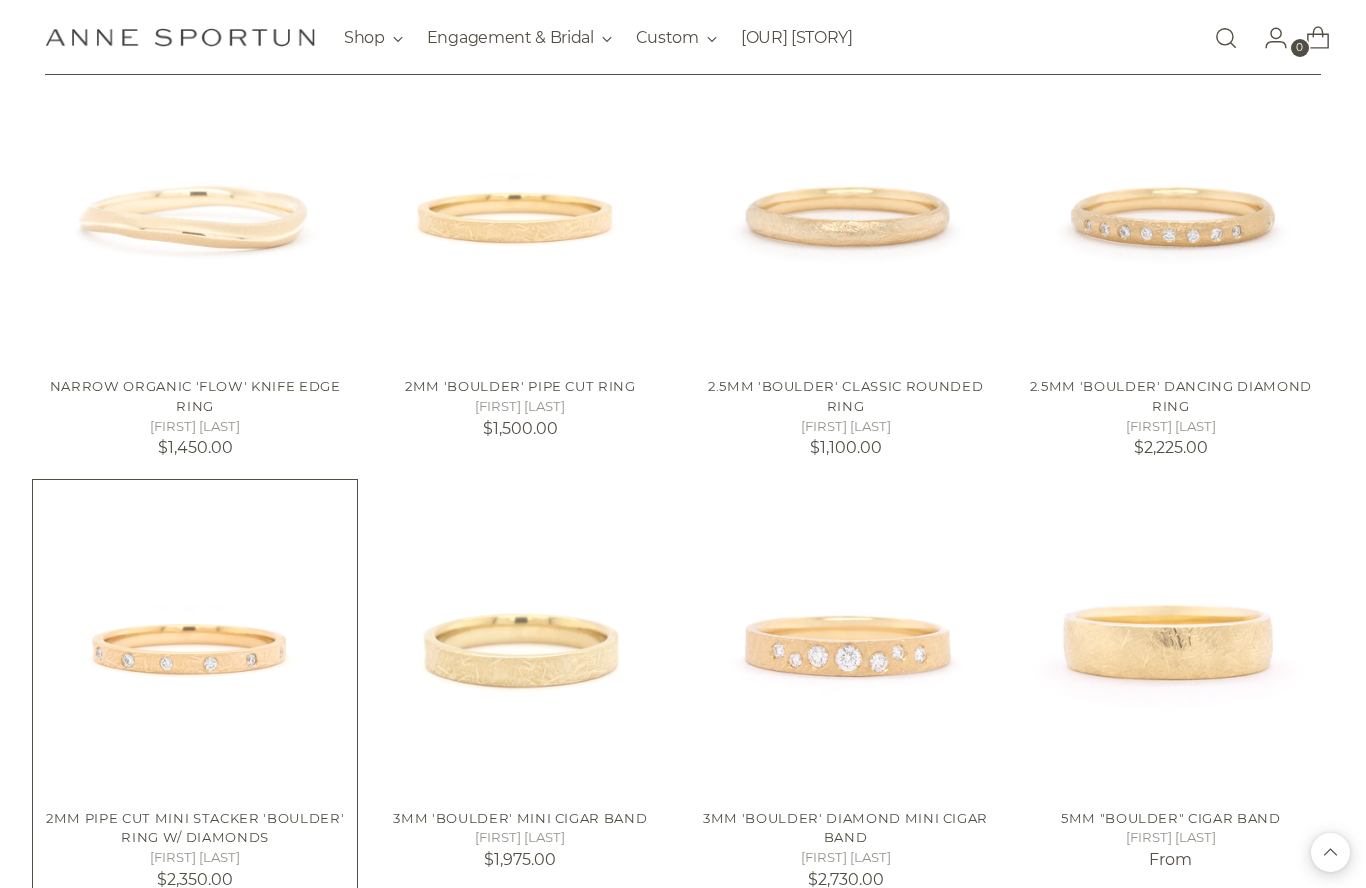 click at bounding box center (195, 642) 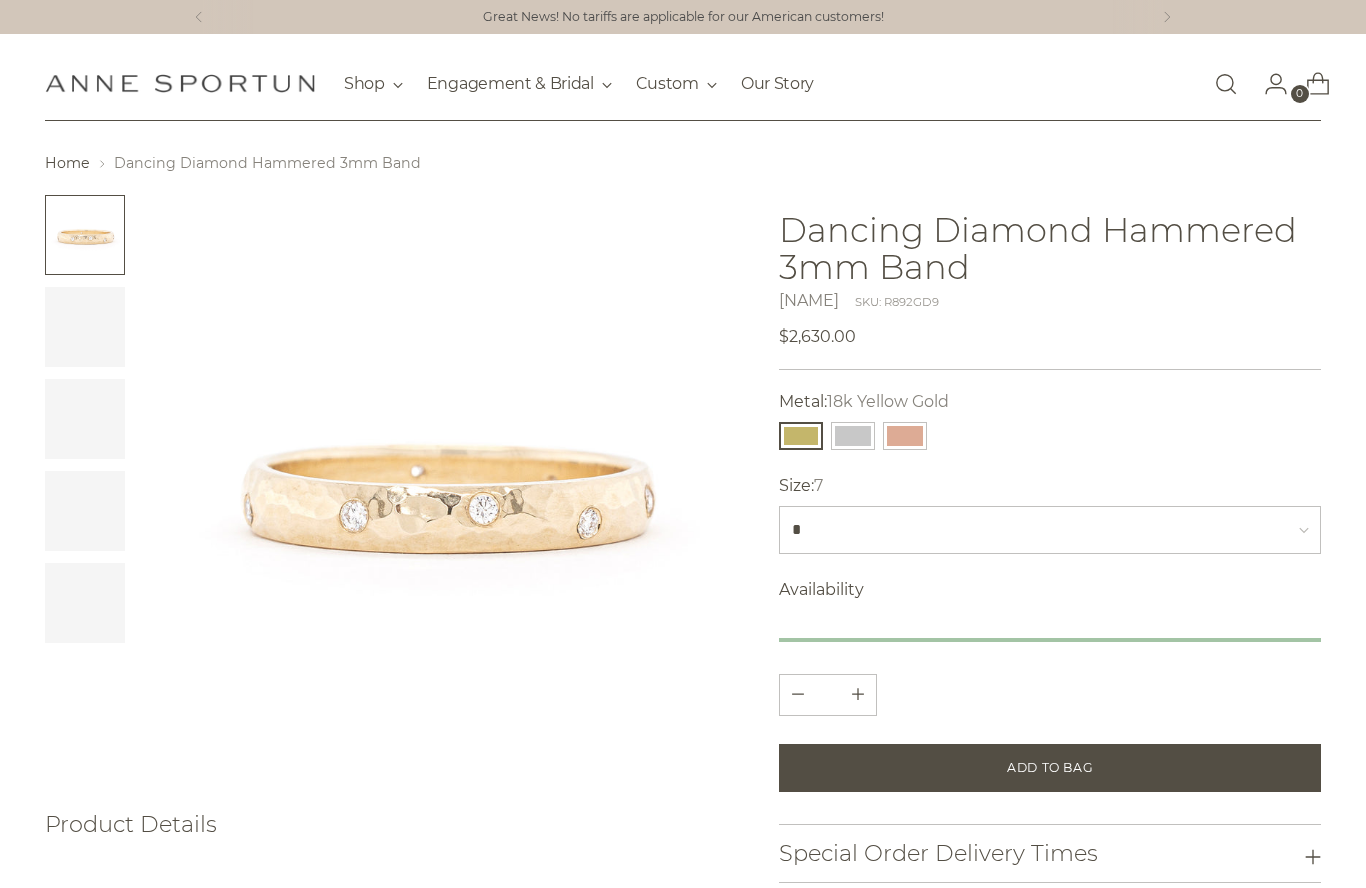 scroll, scrollTop: 0, scrollLeft: 0, axis: both 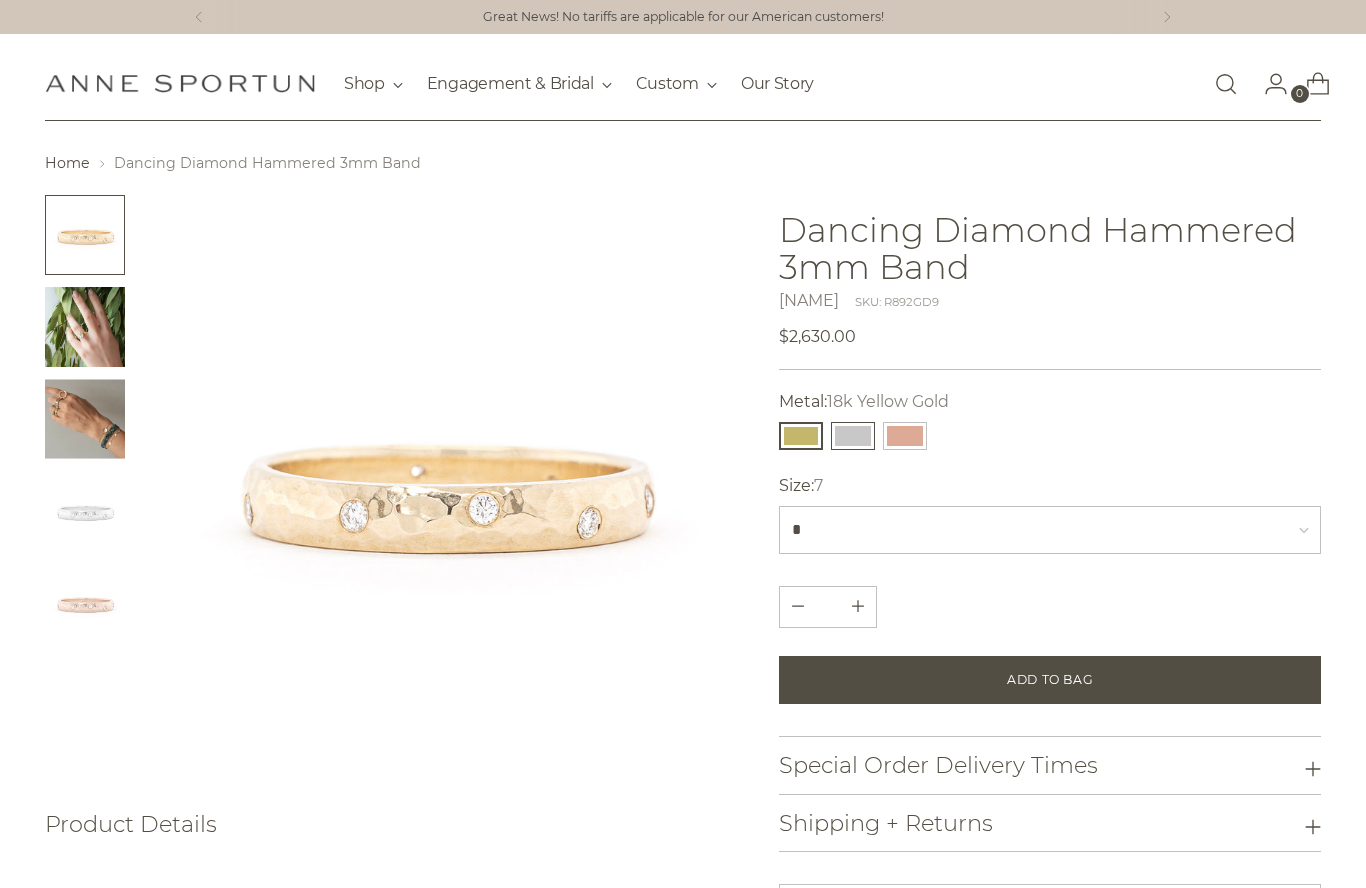 click at bounding box center (853, 436) 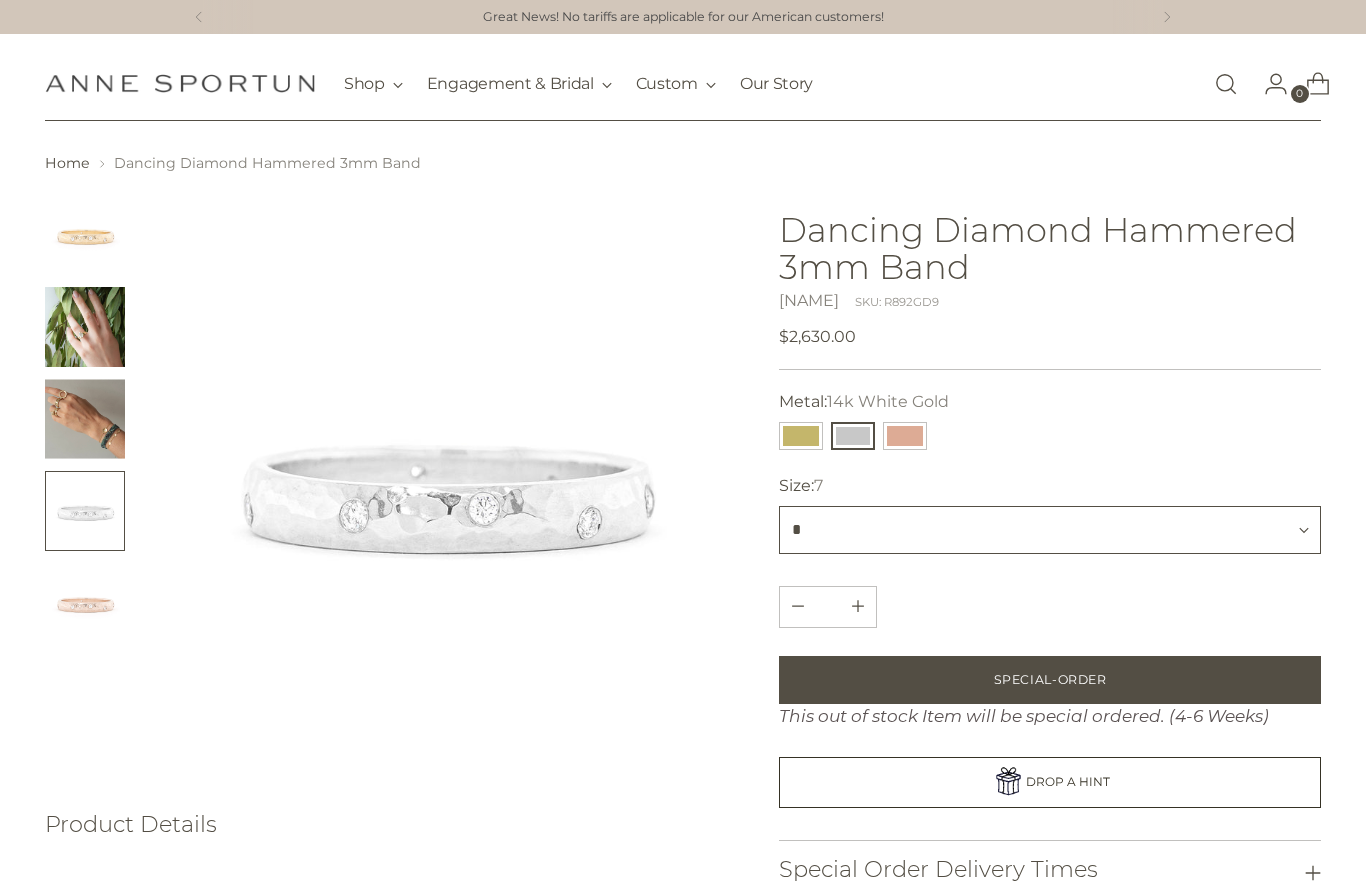 click on "* * *** * *** *** * ***" at bounding box center (1050, 530) 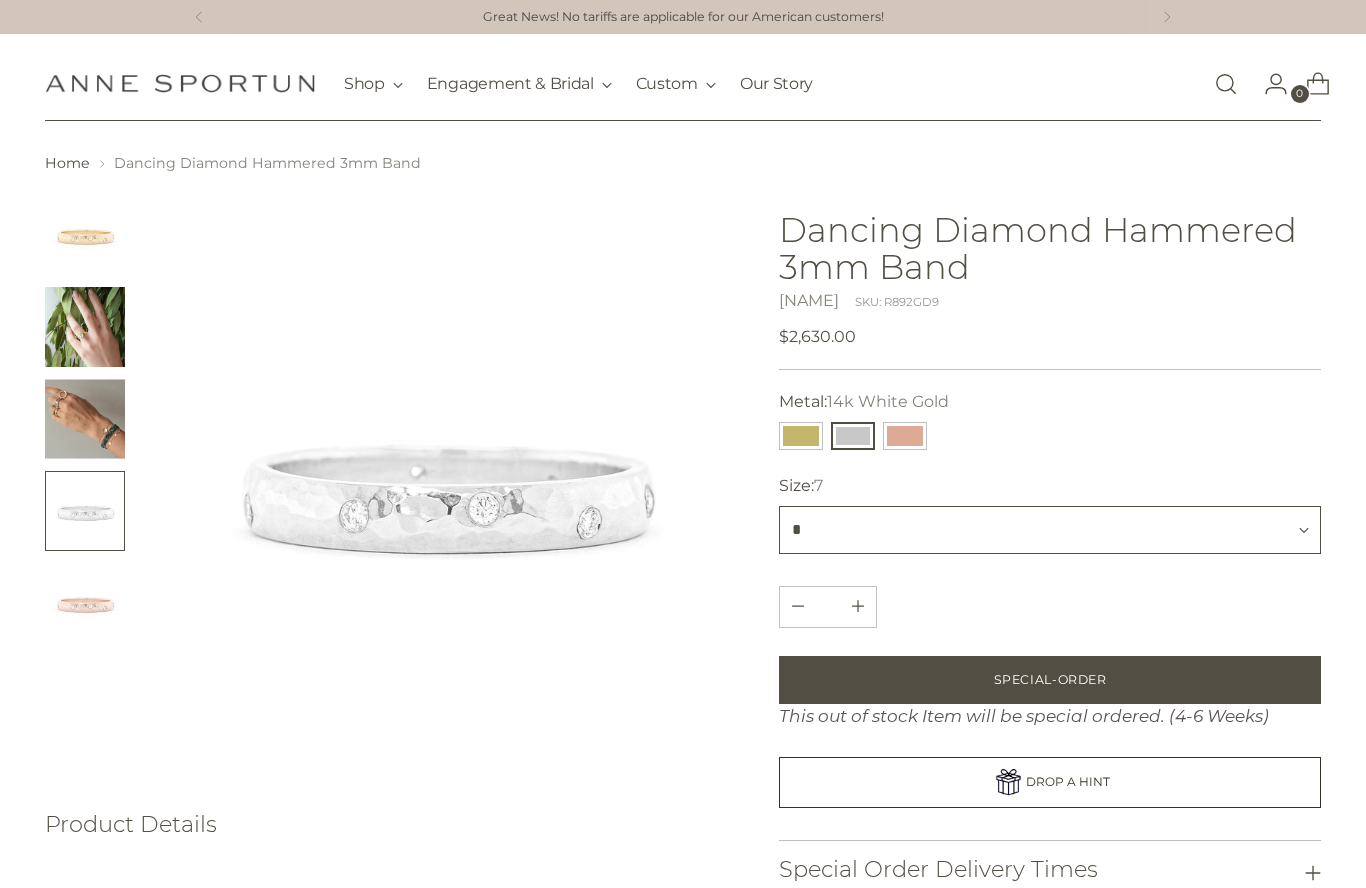 select on "***" 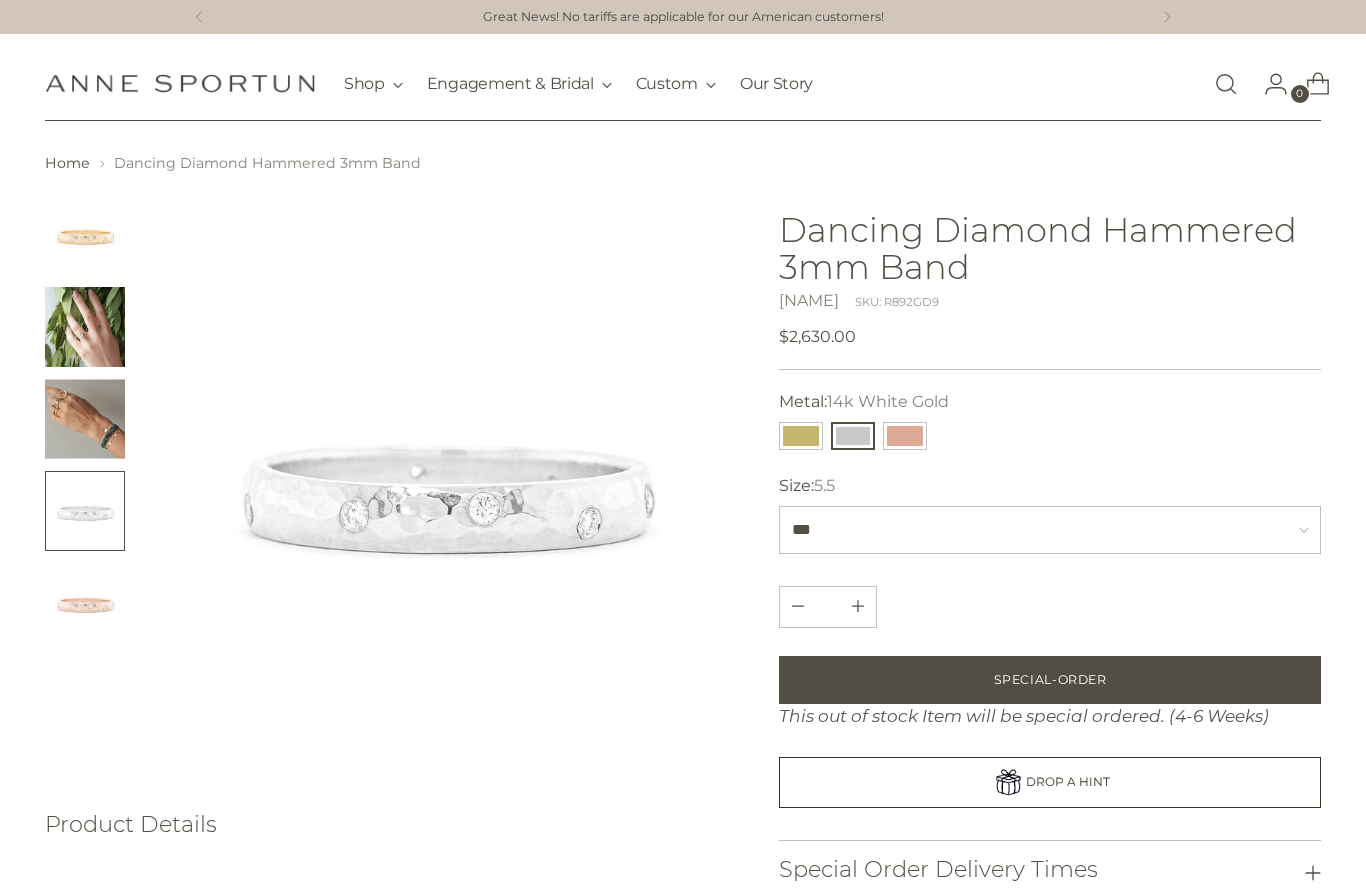 click at bounding box center [85, 419] 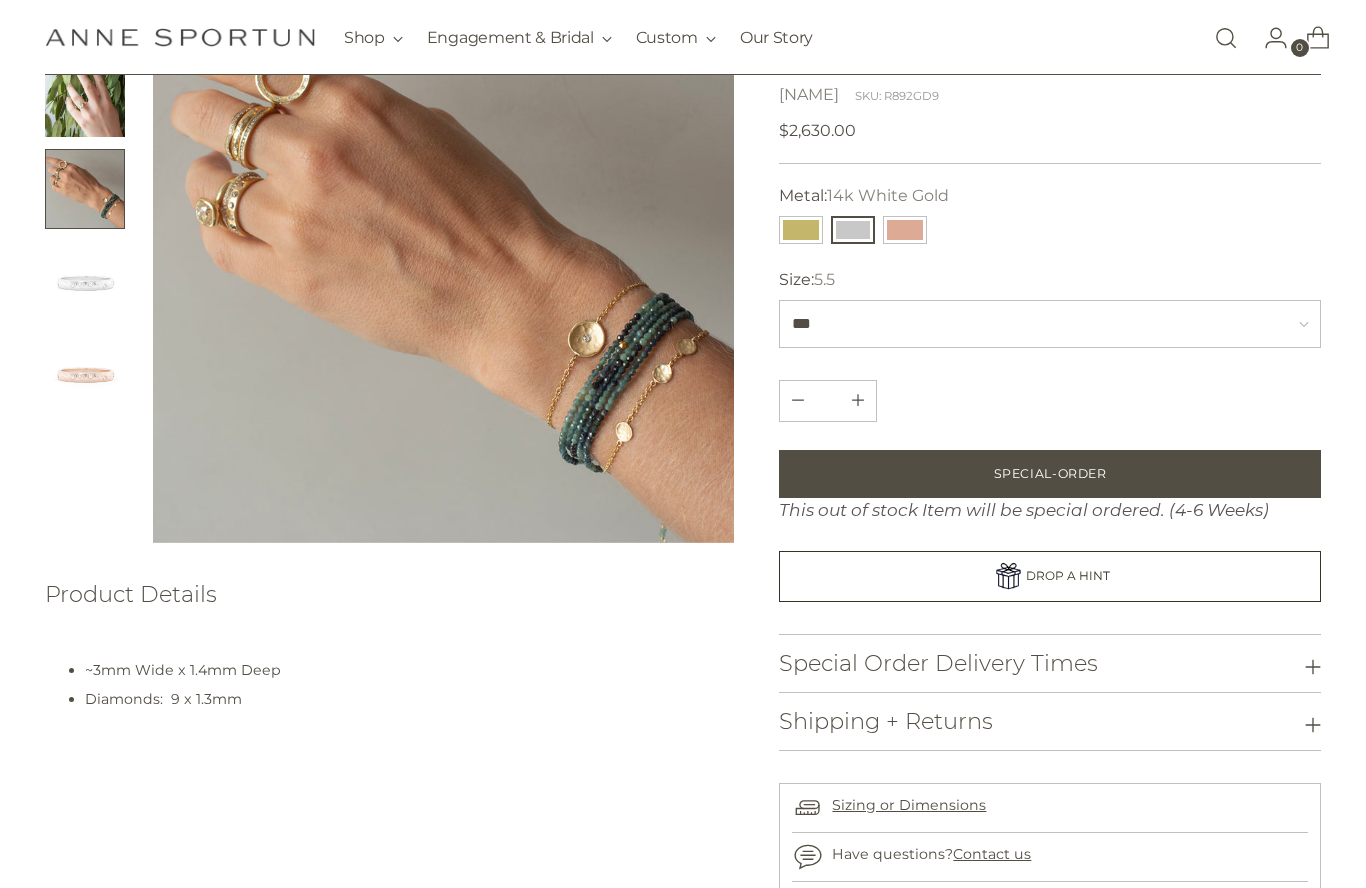 scroll, scrollTop: 205, scrollLeft: 0, axis: vertical 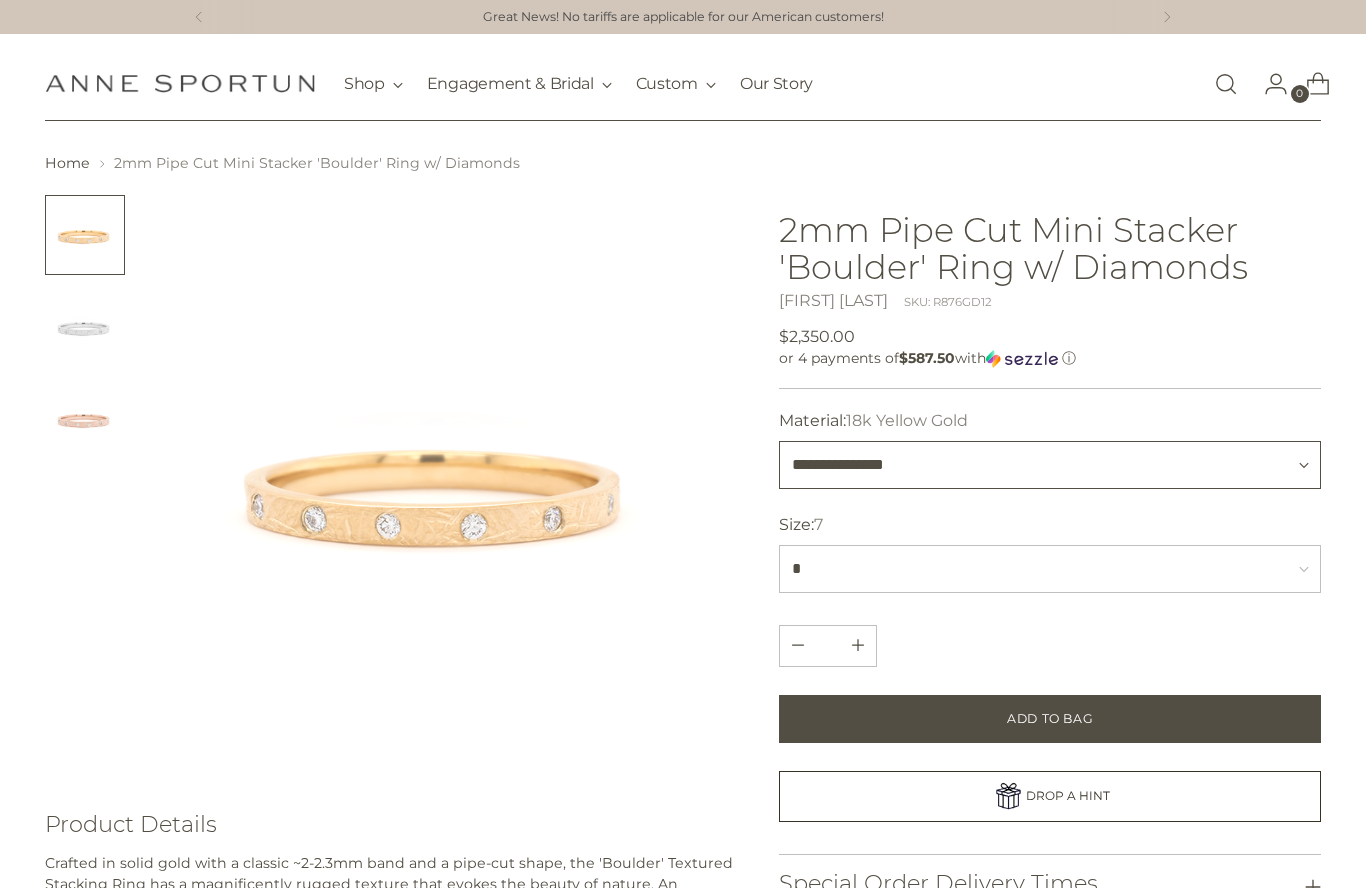 click on "**********" at bounding box center (1050, 465) 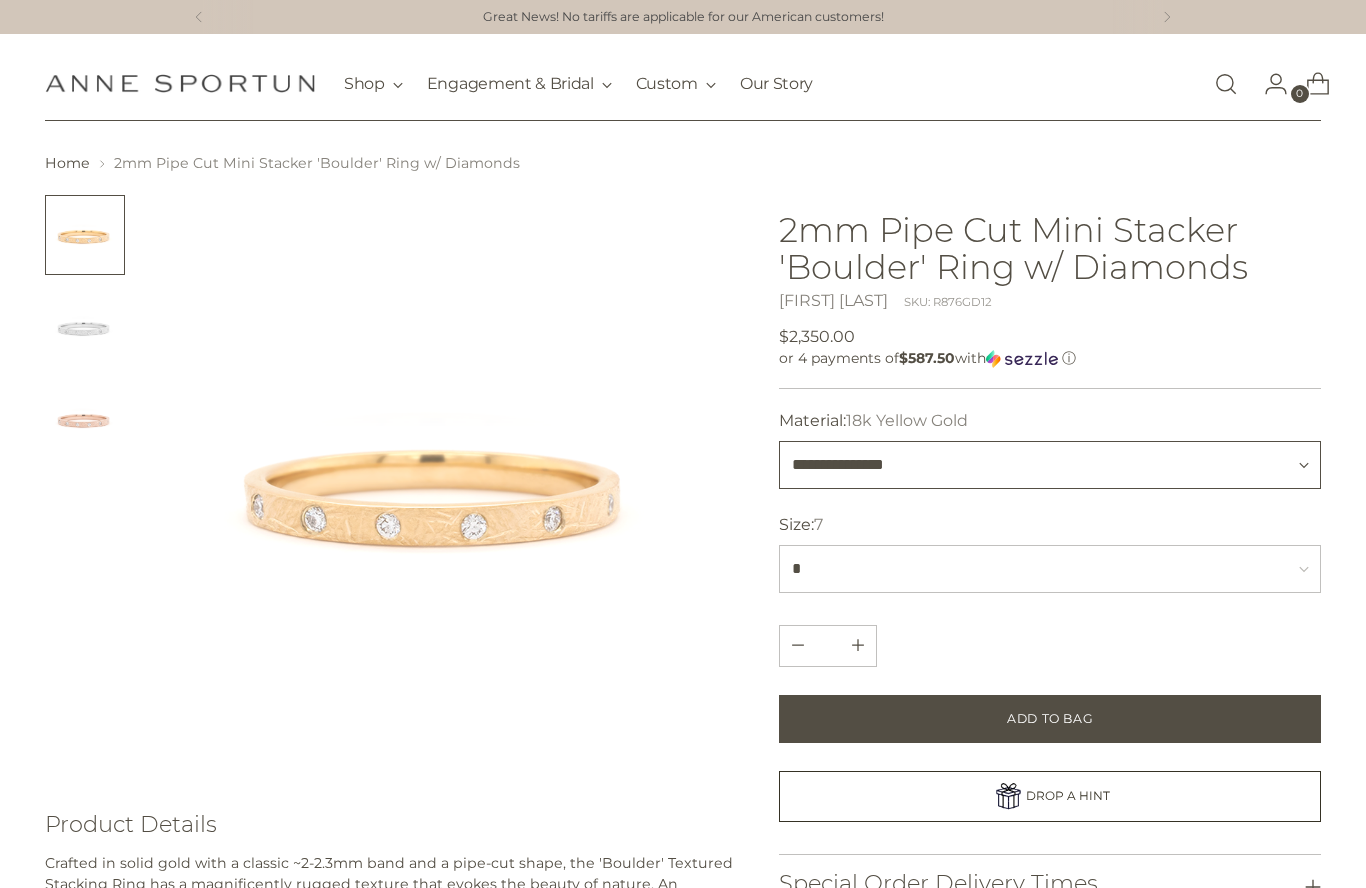 select on "**********" 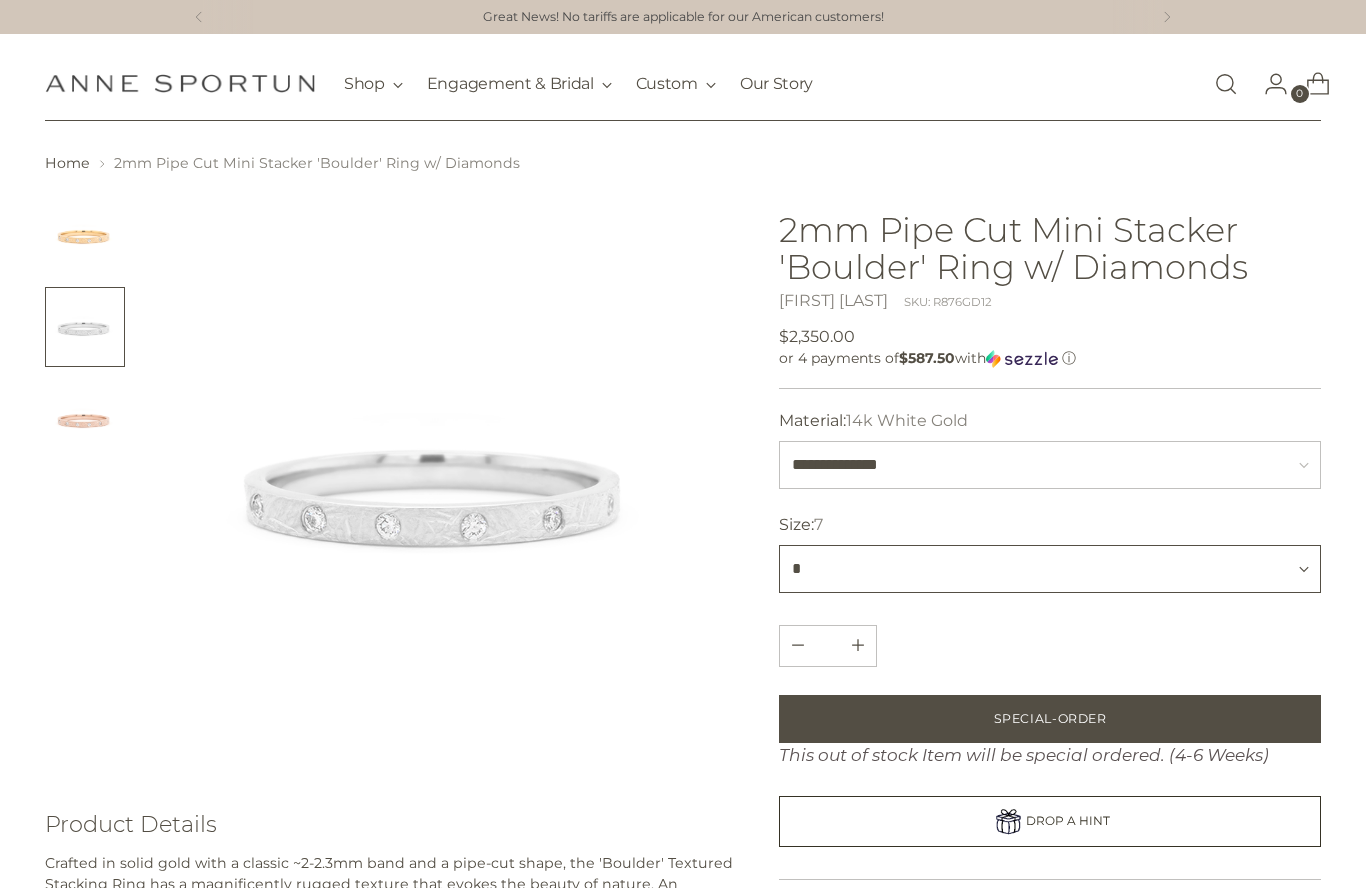 click on "* * *** * *** *** *" at bounding box center (1050, 569) 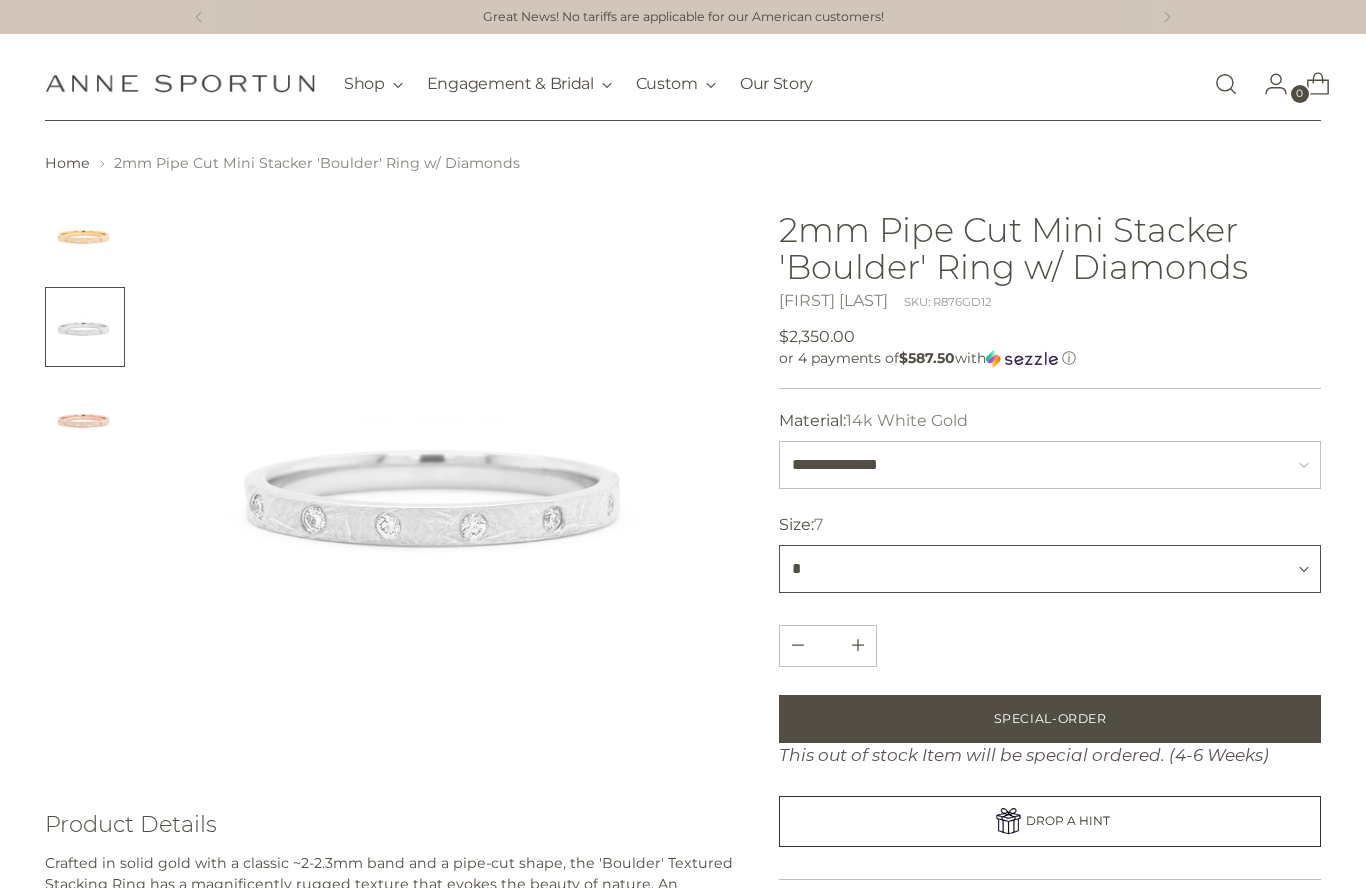 select on "***" 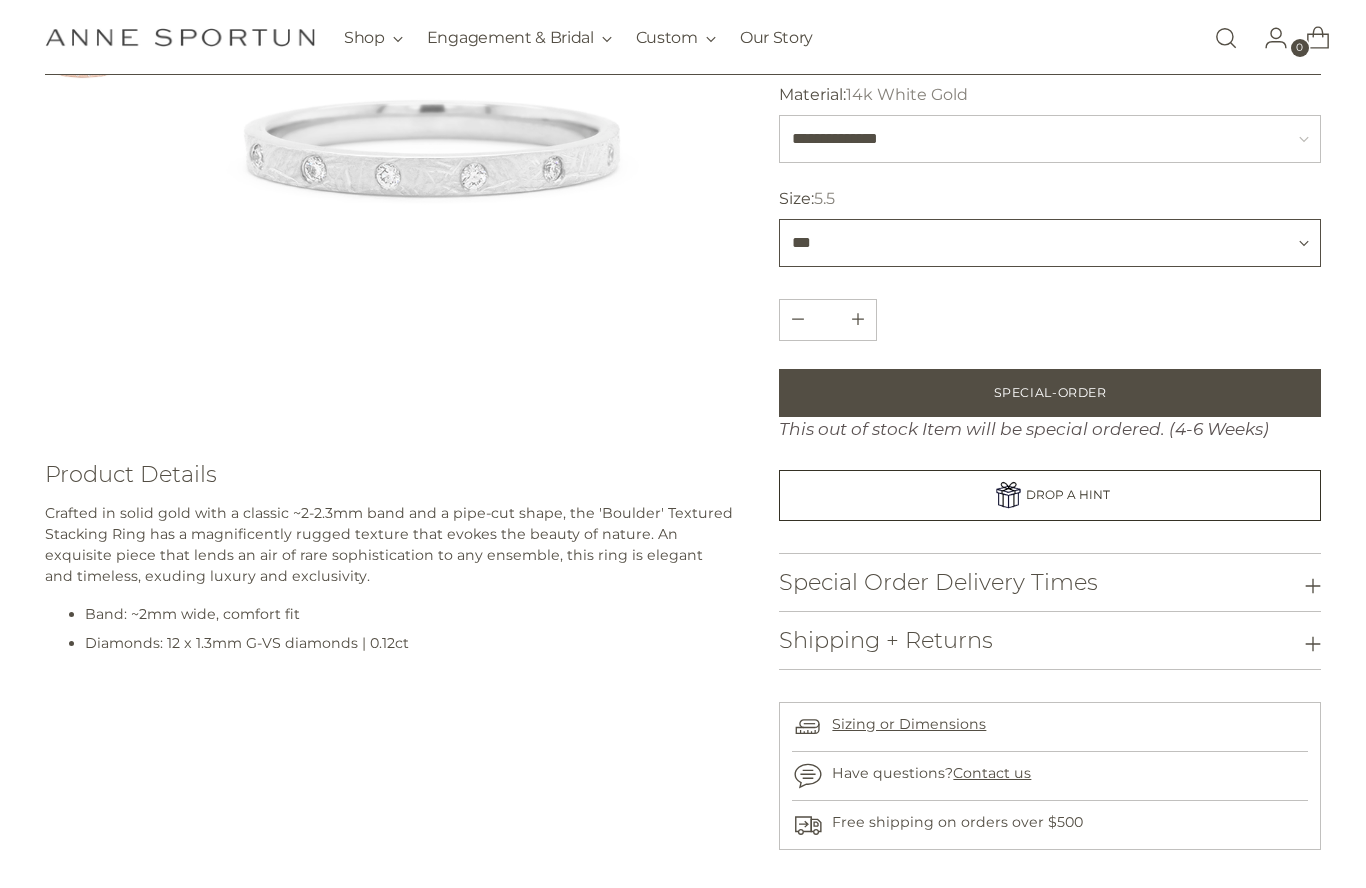 scroll, scrollTop: 368, scrollLeft: 0, axis: vertical 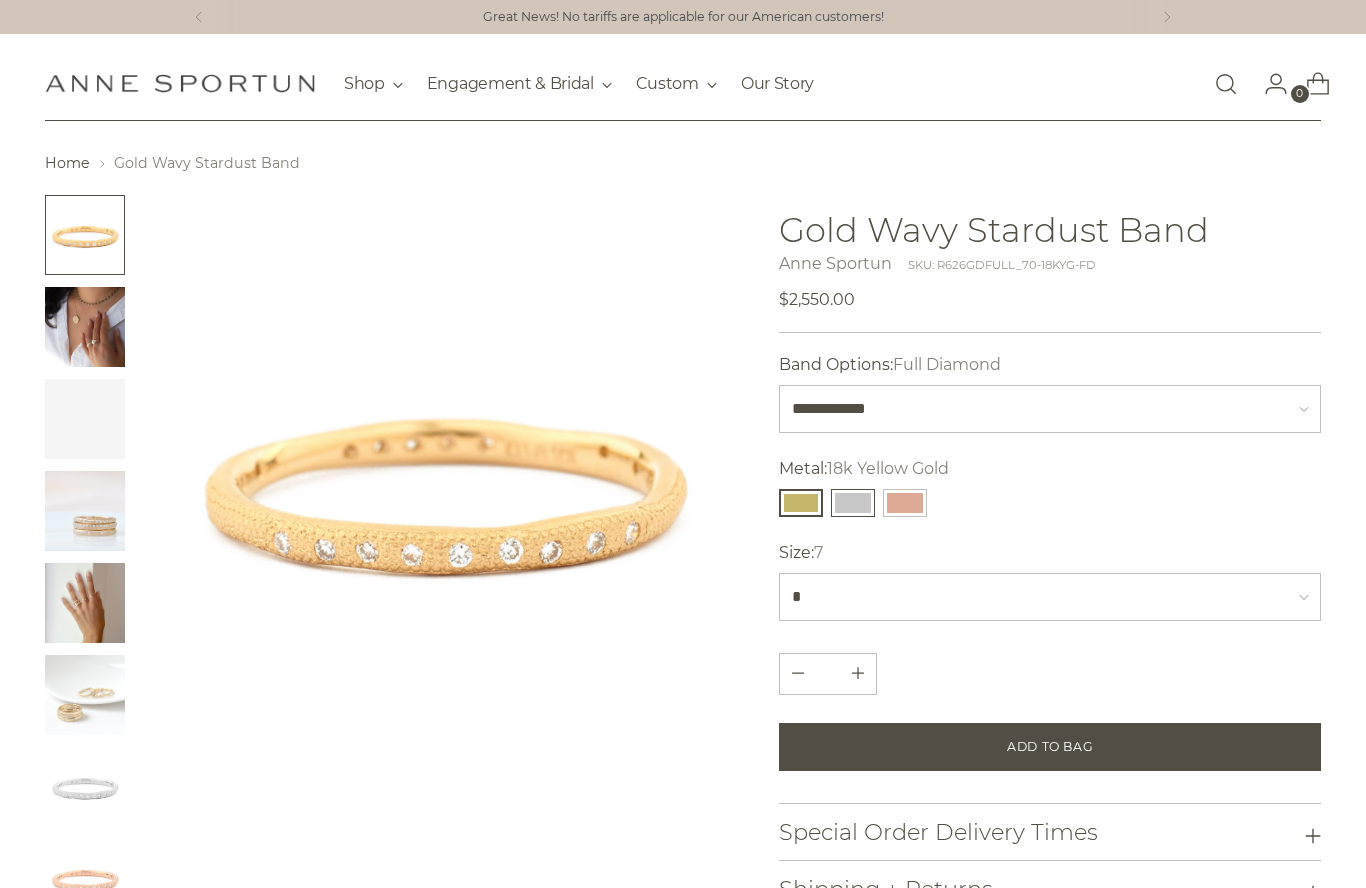 click at bounding box center [853, 503] 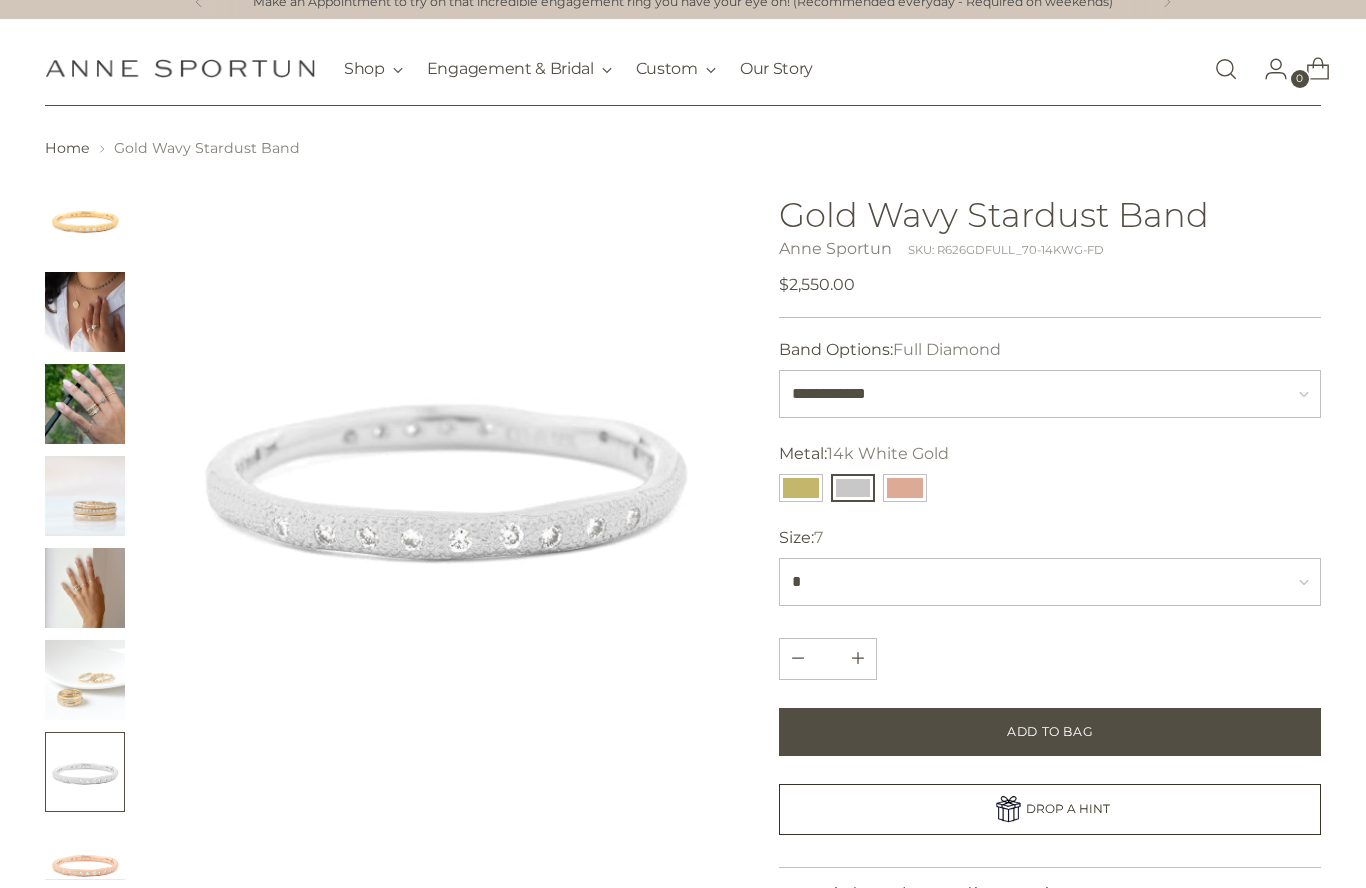 scroll, scrollTop: 16, scrollLeft: 0, axis: vertical 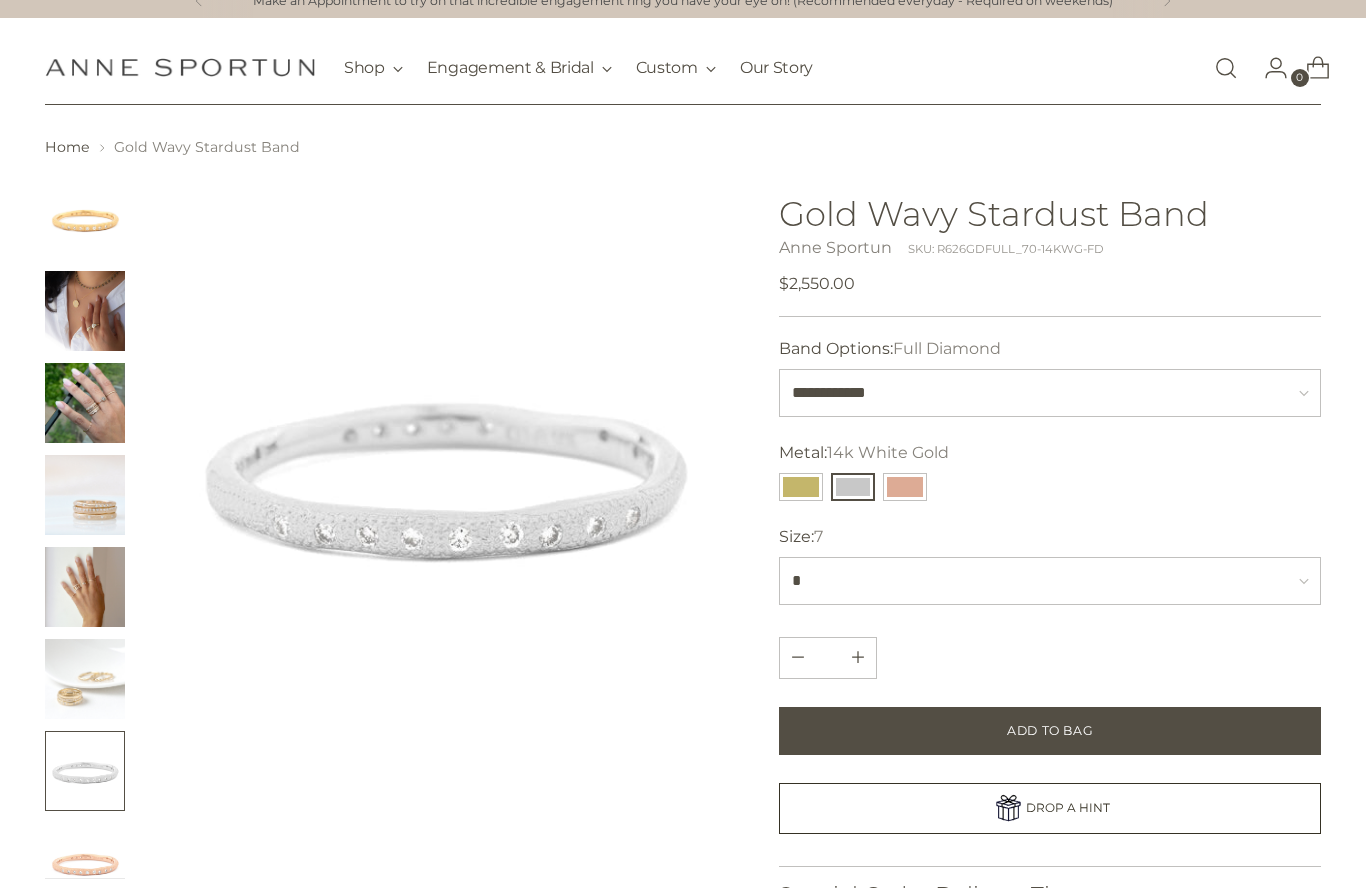 click at bounding box center [85, 403] 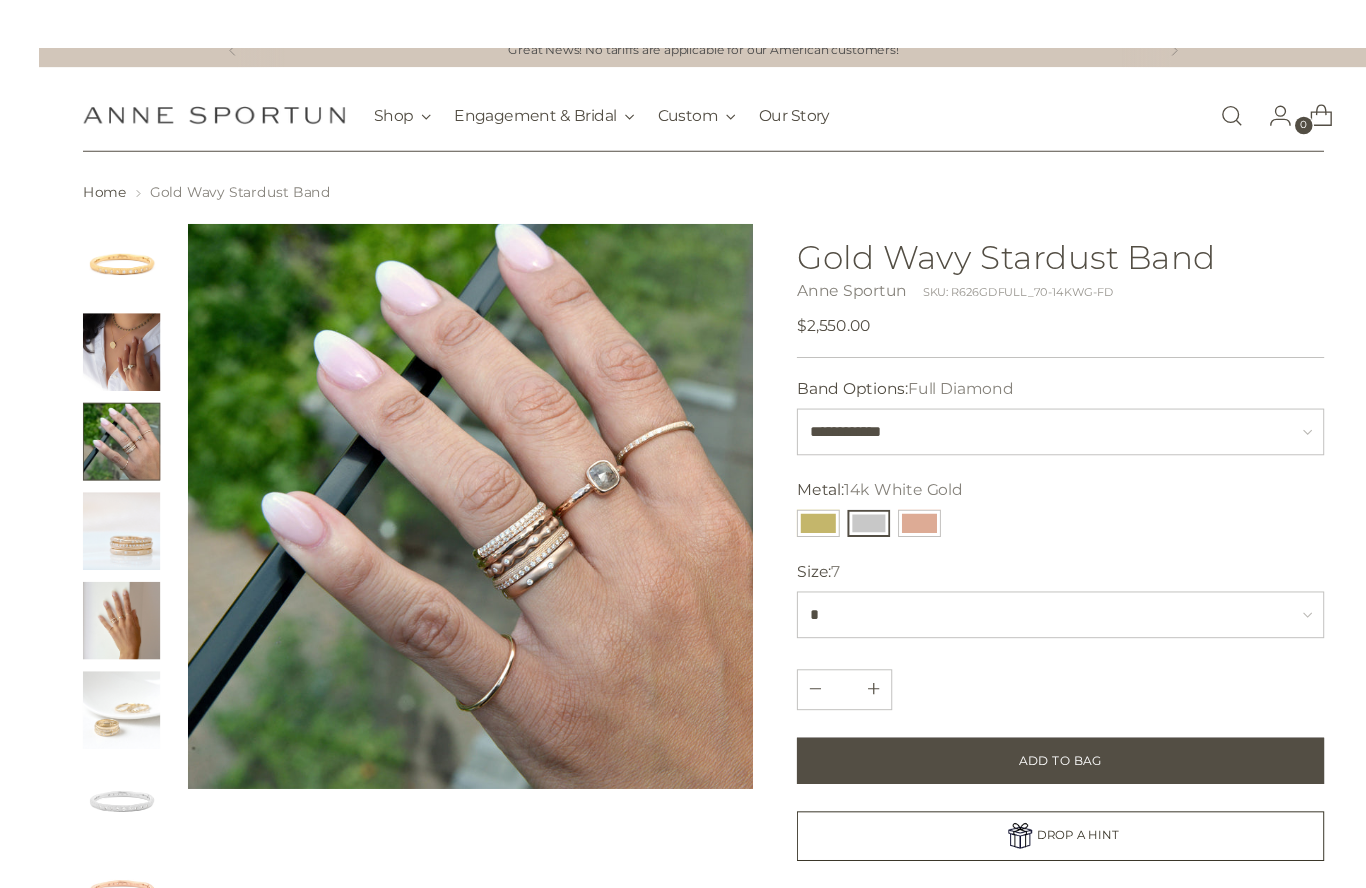 scroll, scrollTop: 0, scrollLeft: 0, axis: both 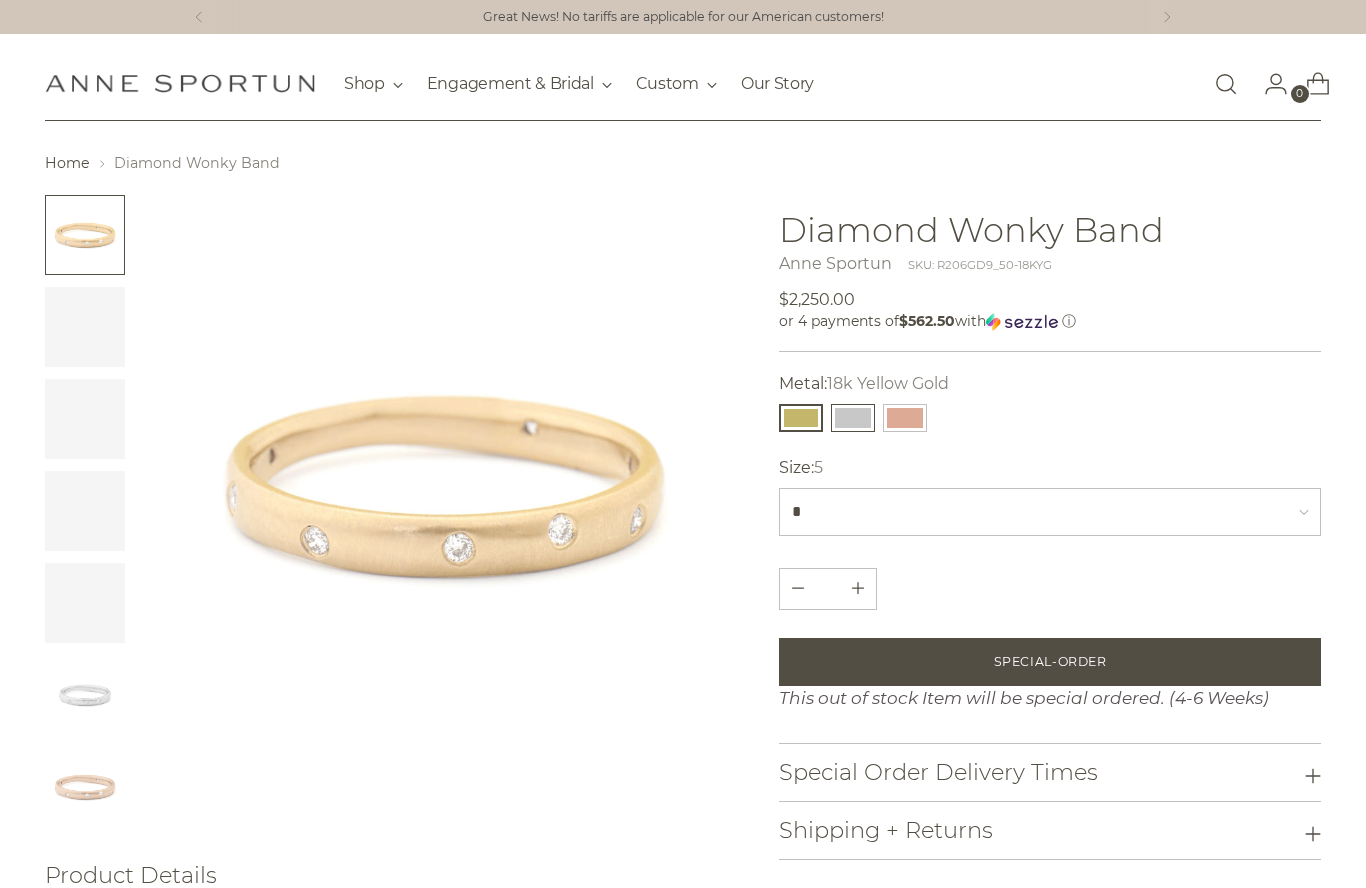 click at bounding box center (853, 418) 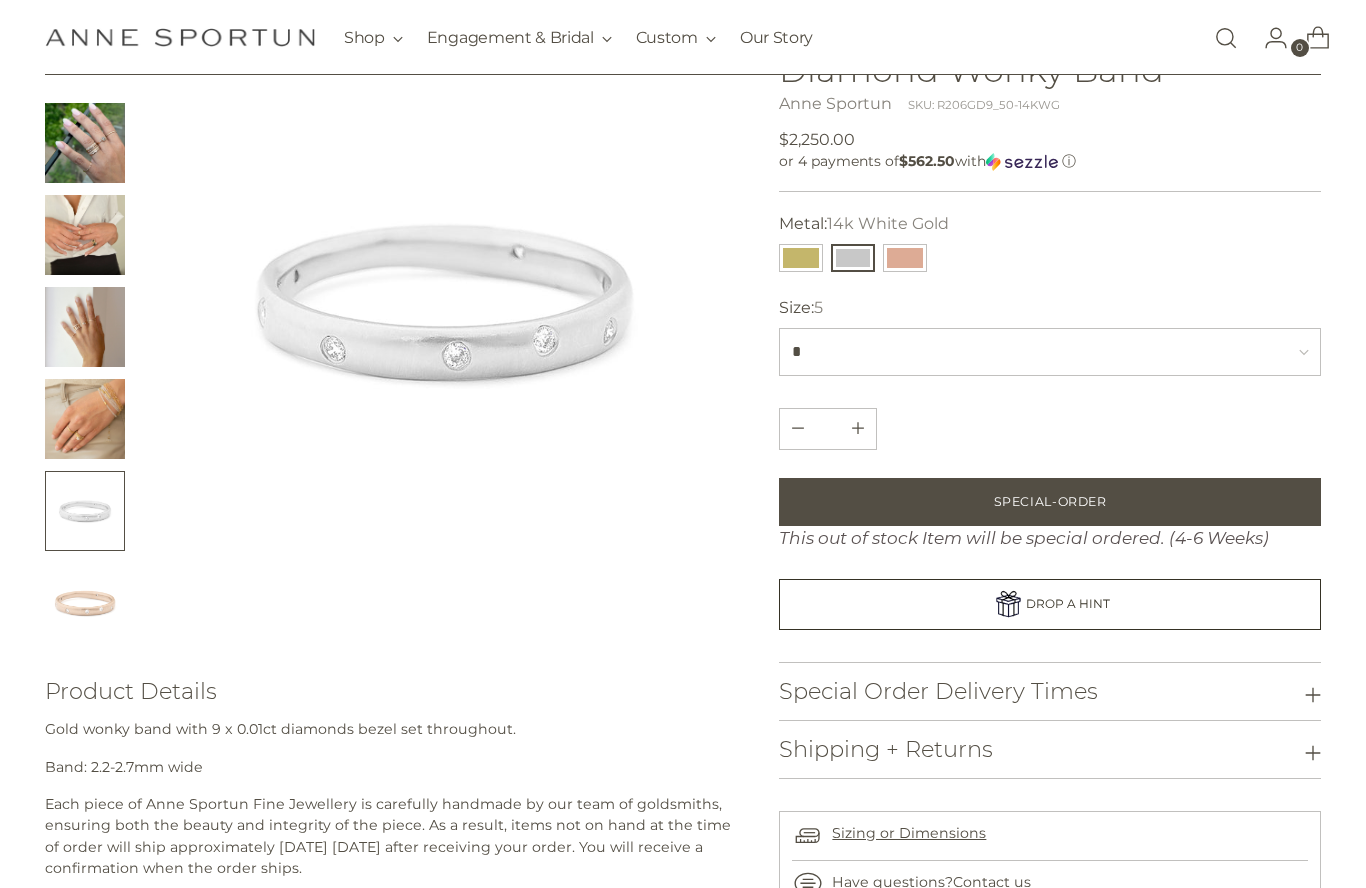 scroll, scrollTop: 0, scrollLeft: 0, axis: both 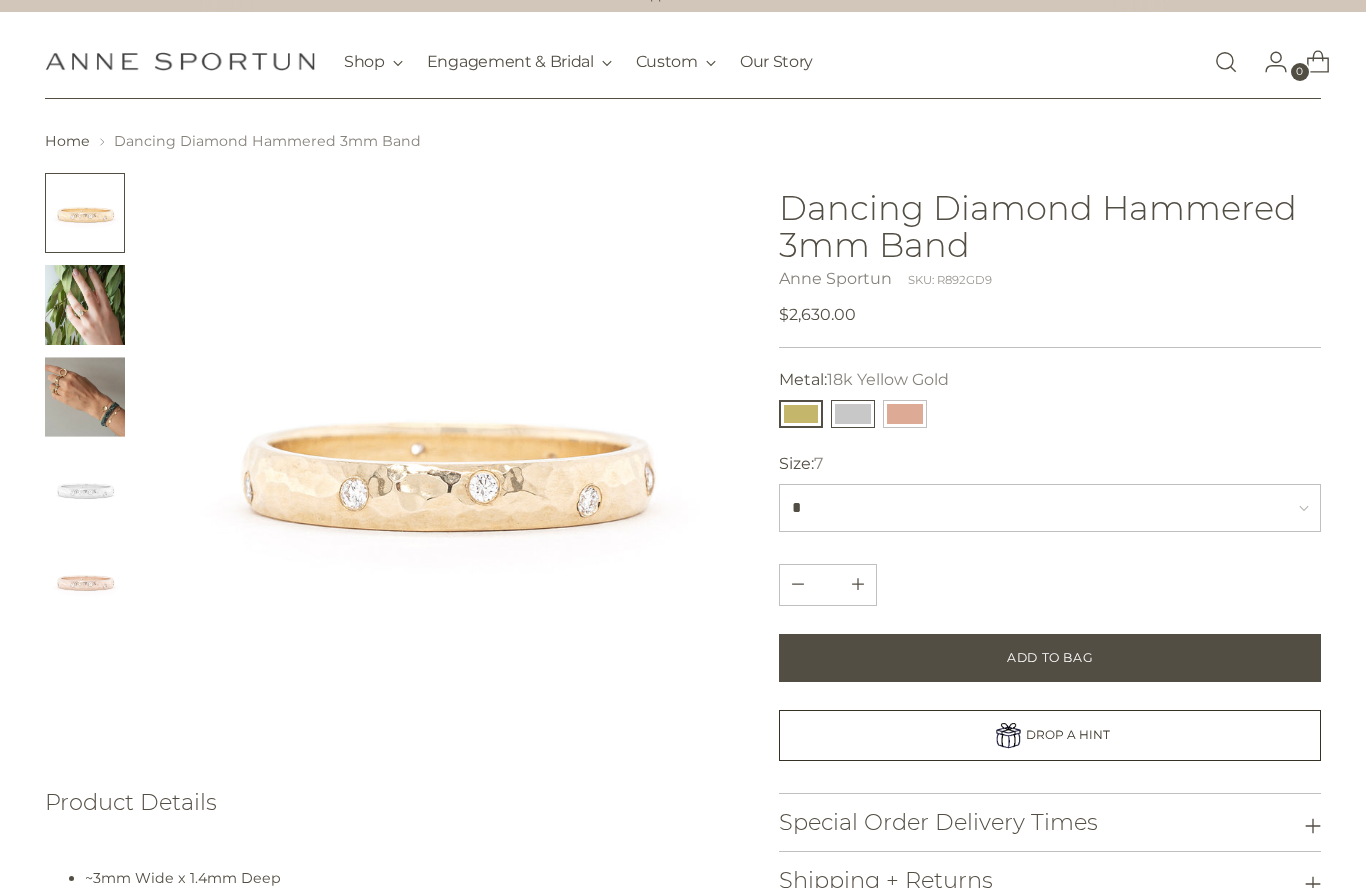 click at bounding box center [853, 414] 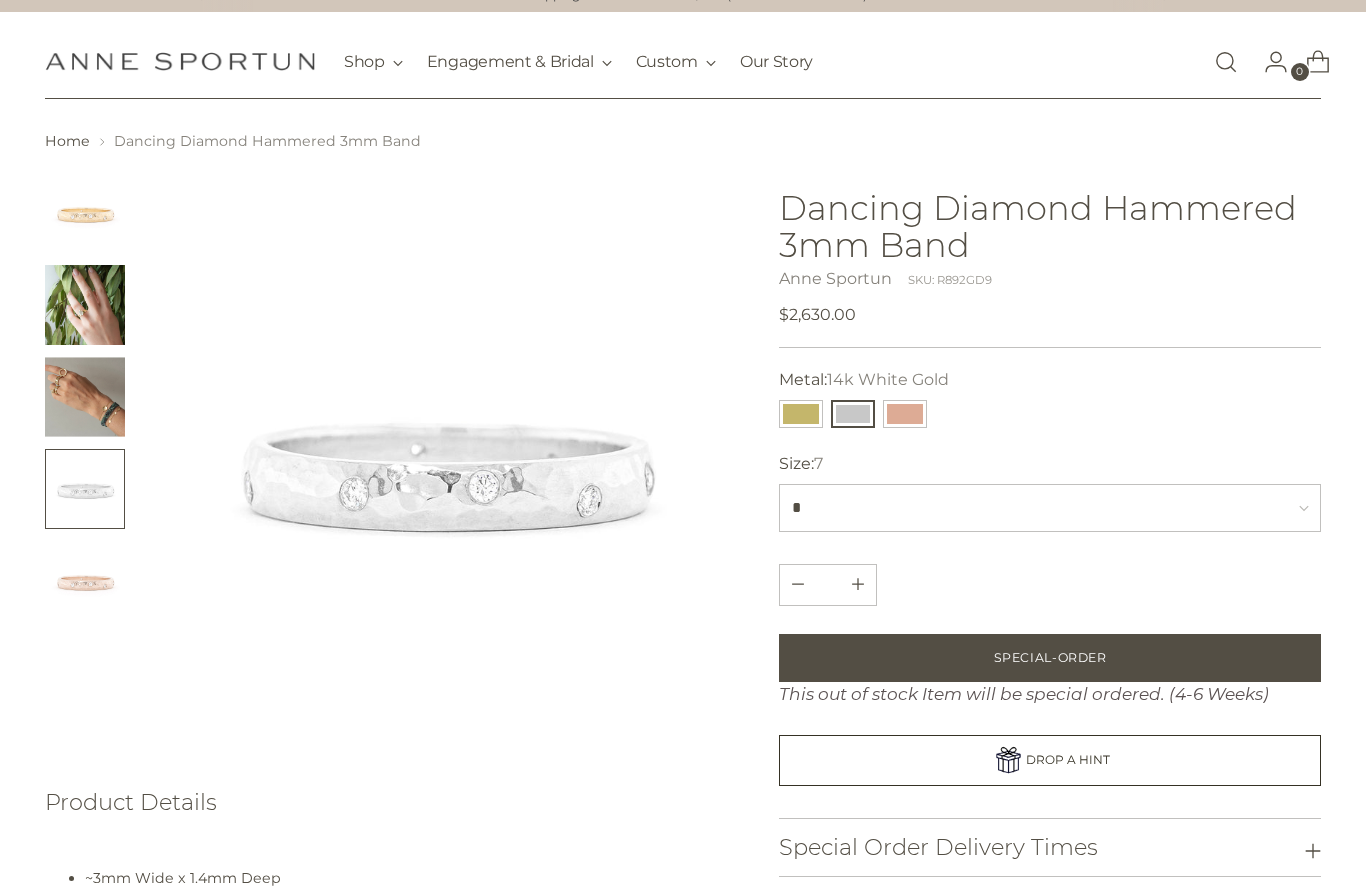 click at bounding box center (85, 397) 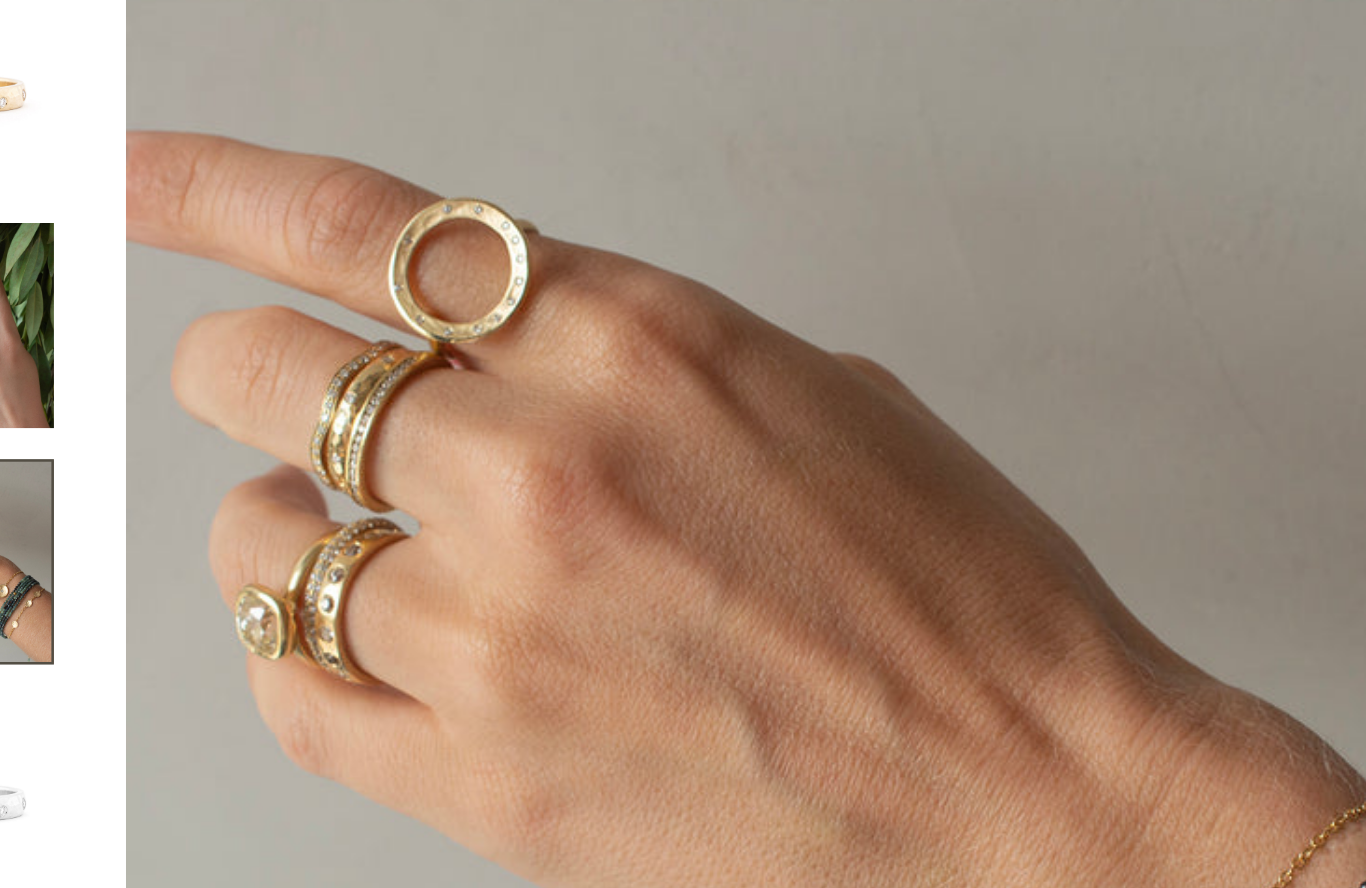 scroll, scrollTop: 0, scrollLeft: 0, axis: both 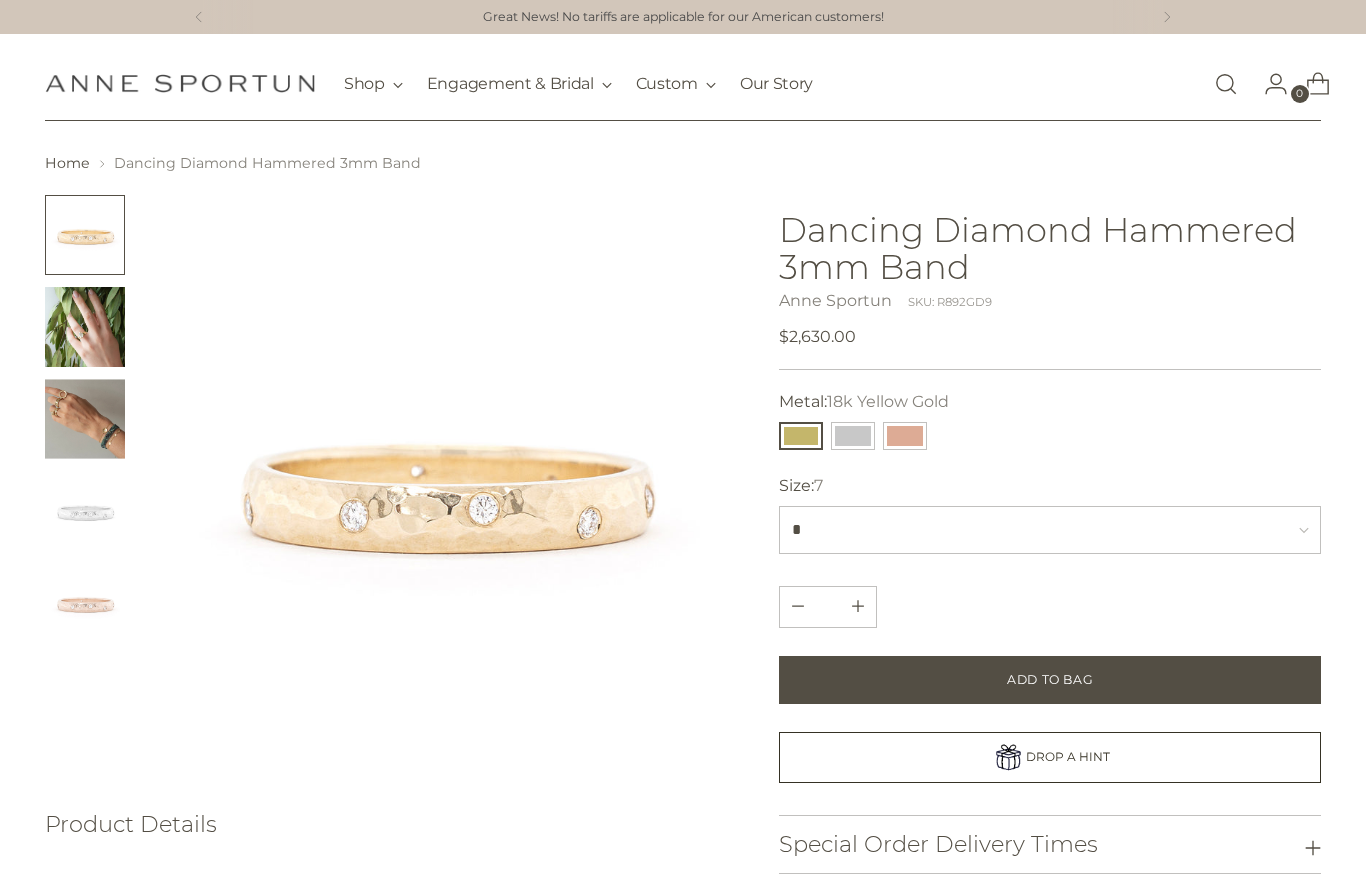 click on "18k Yellow Gold" at bounding box center (888, 401) 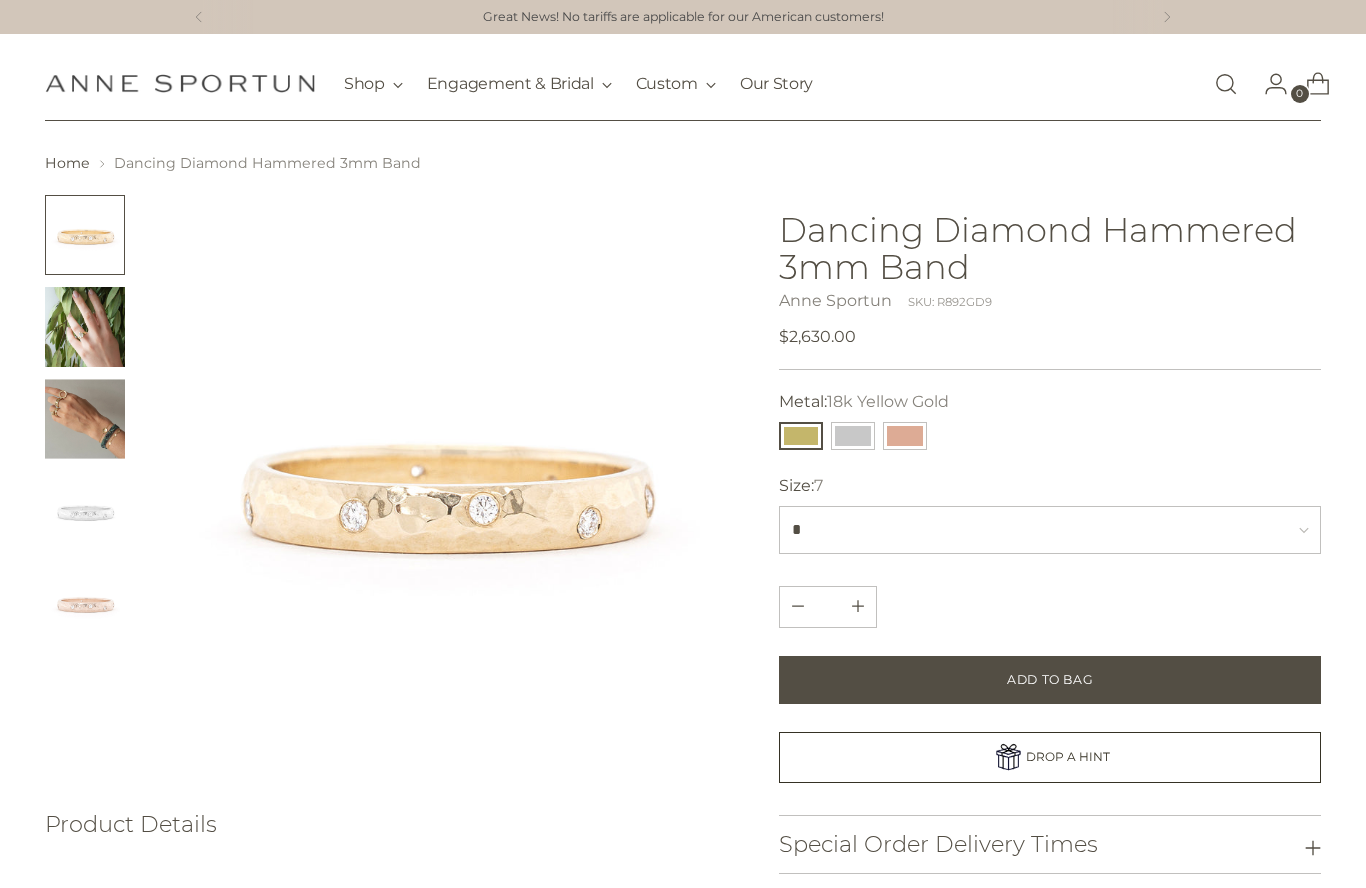 click on "**********" at bounding box center (0, 0) 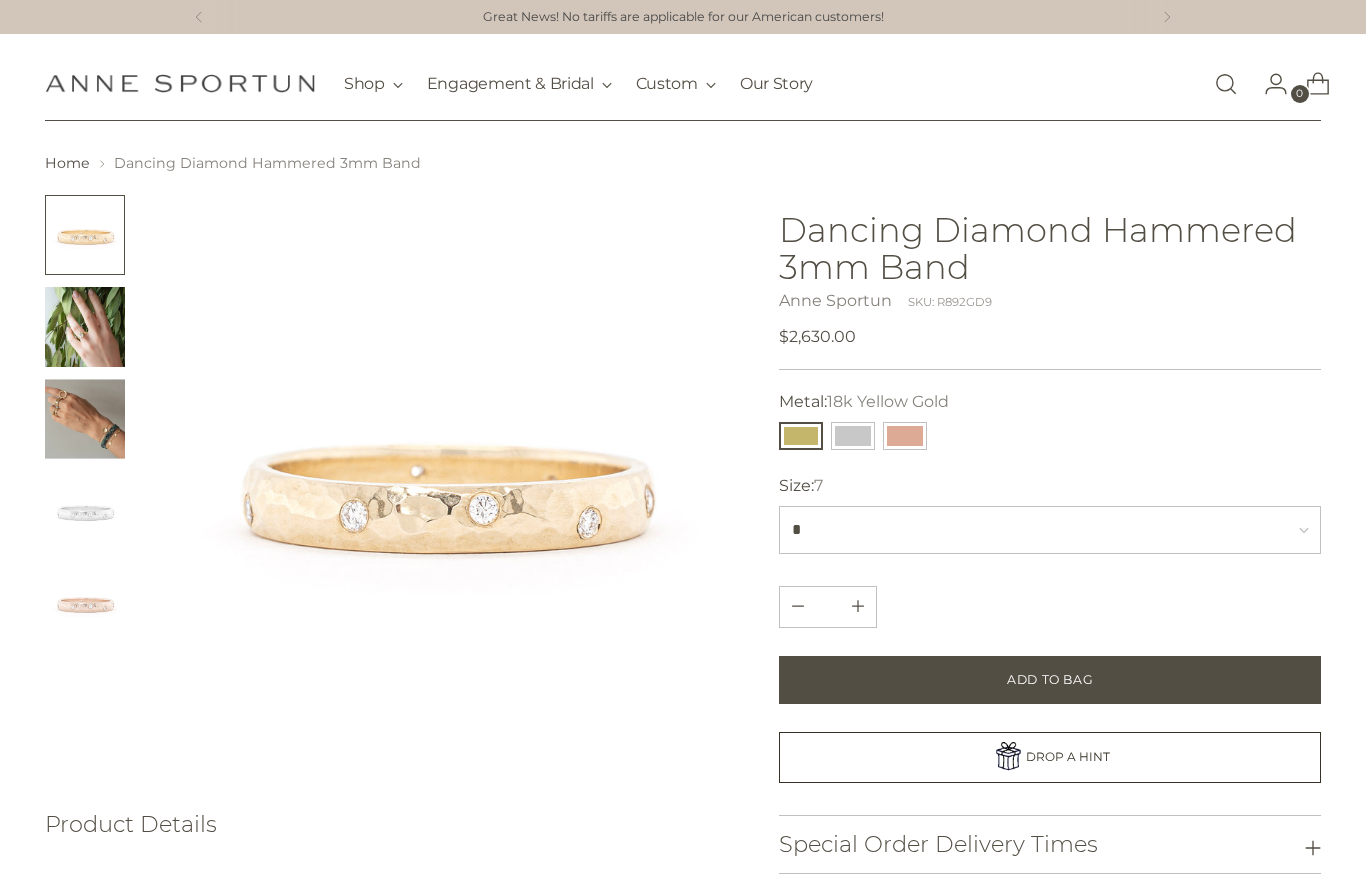 click on "Metal:
18k Yellow Gold" at bounding box center (864, 402) 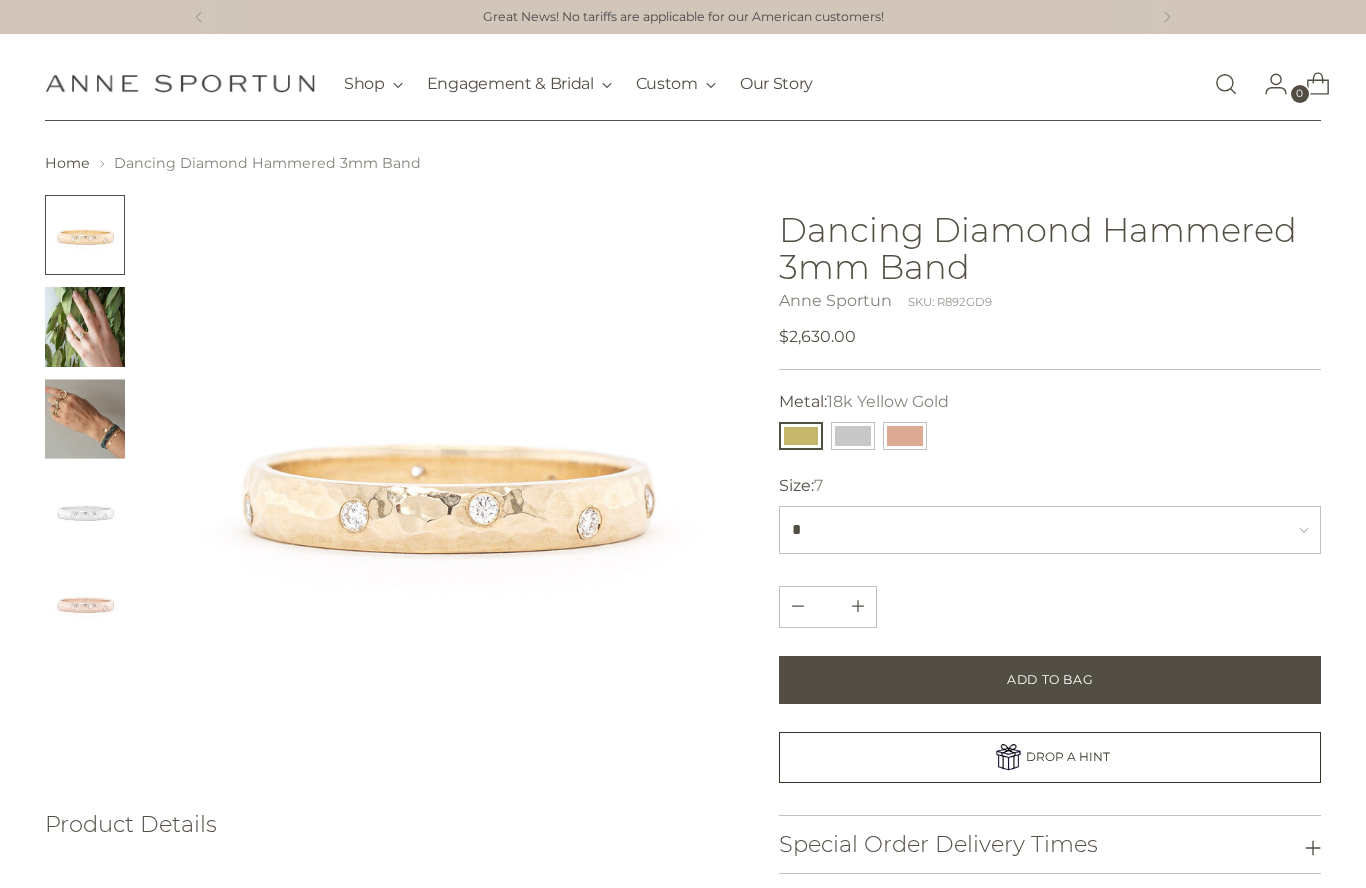 click on "**********" at bounding box center (0, 0) 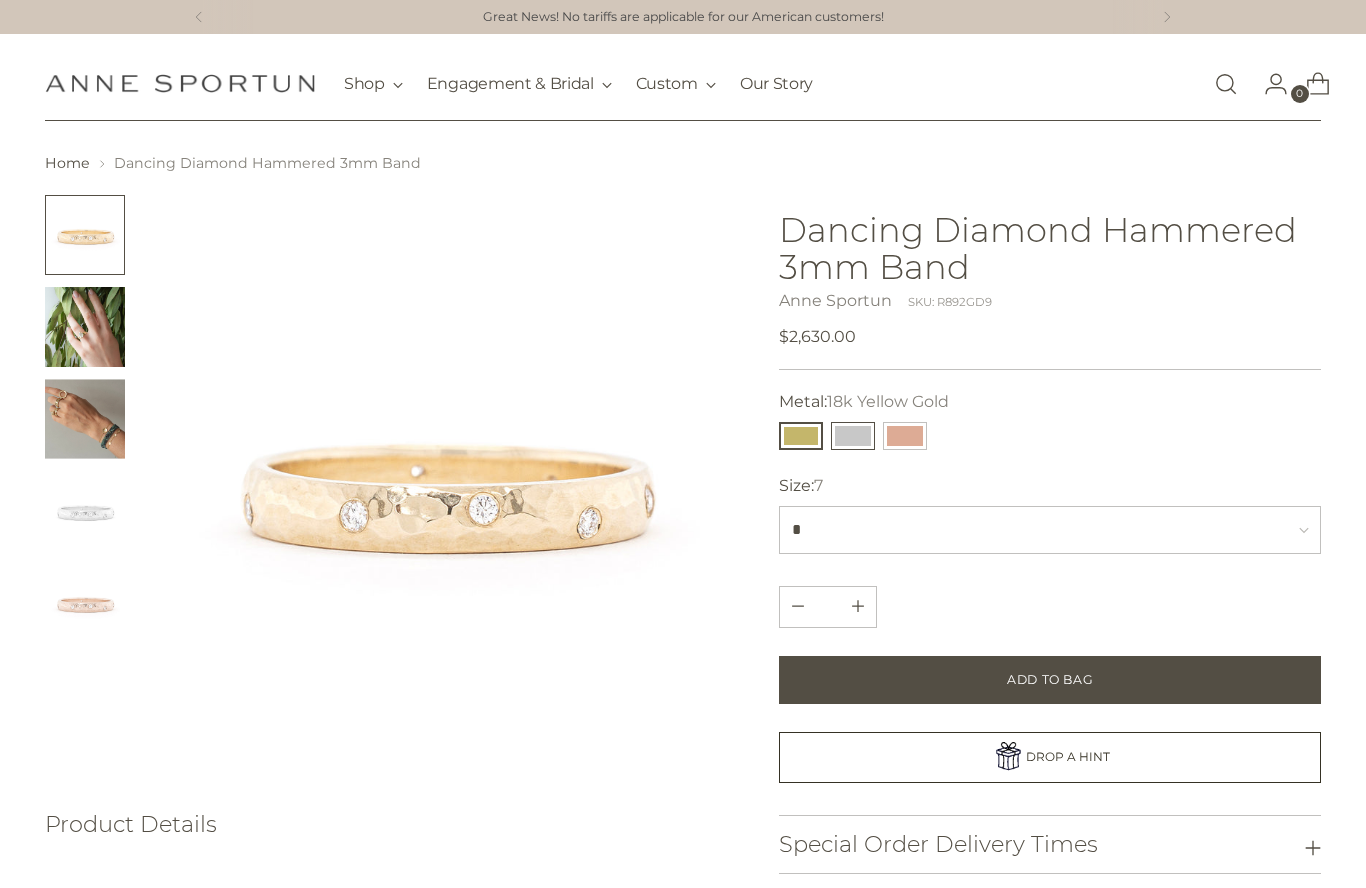 click at bounding box center (853, 436) 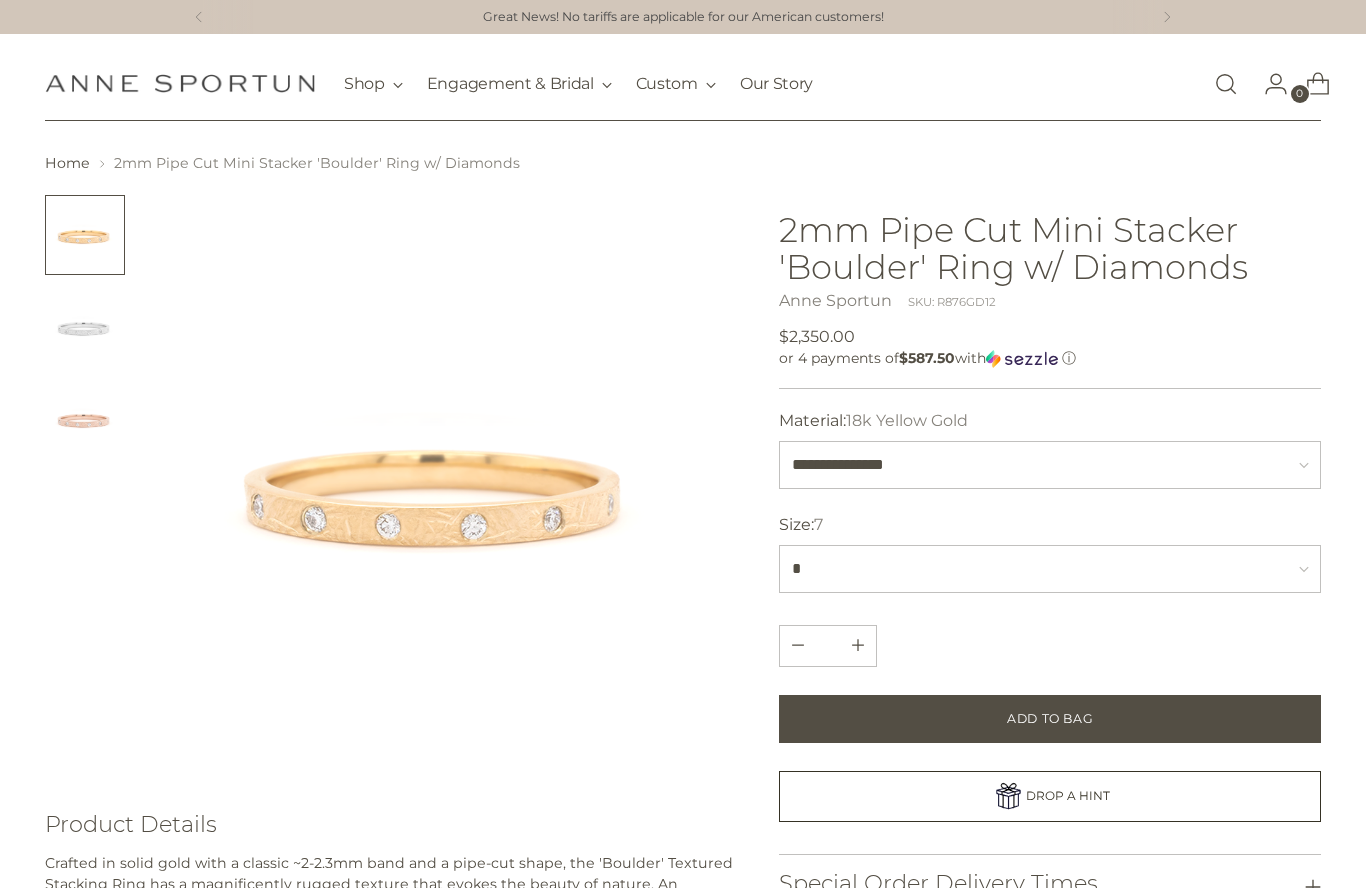 scroll, scrollTop: 0, scrollLeft: 0, axis: both 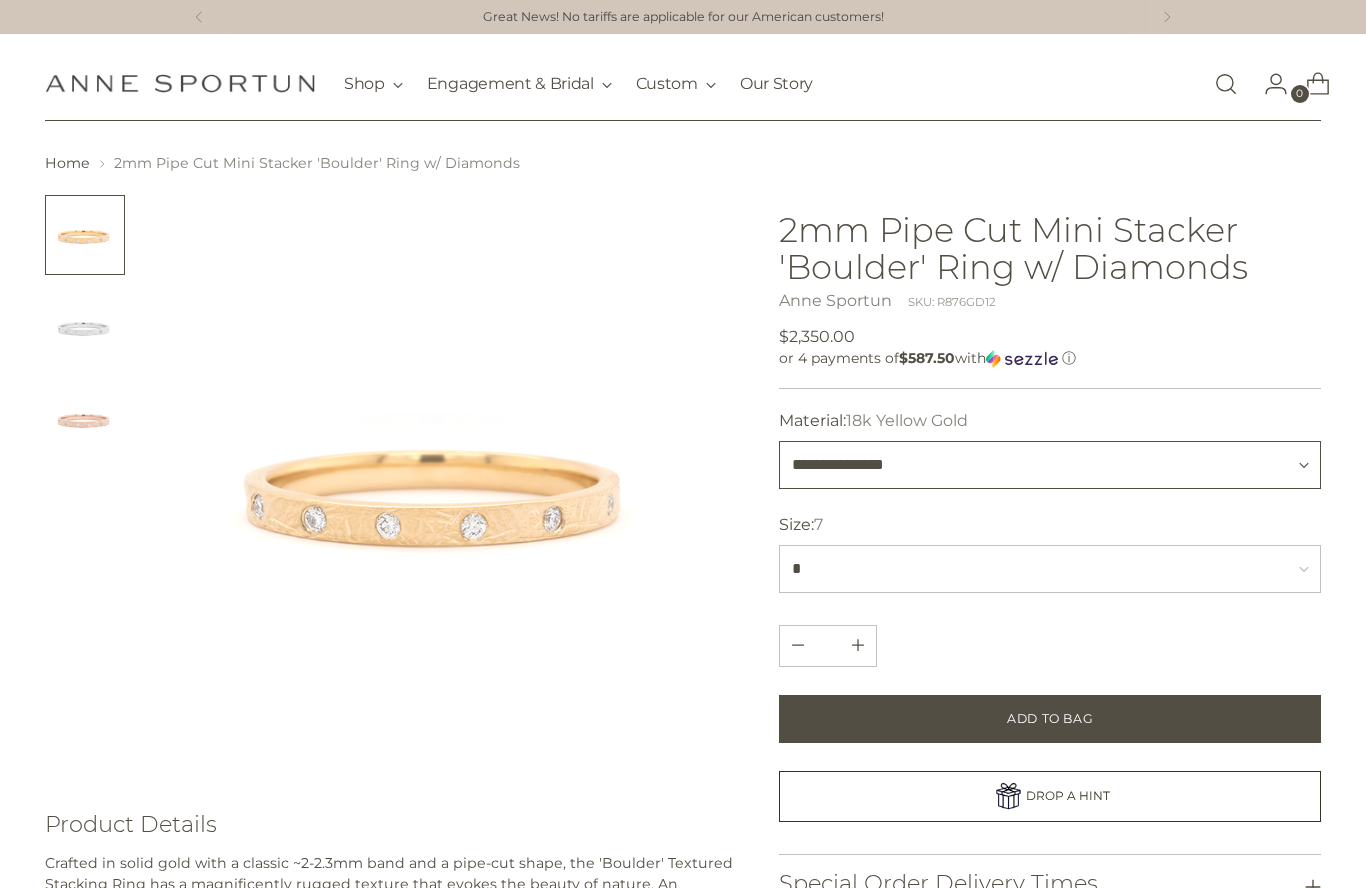 click on "**********" at bounding box center (1050, 465) 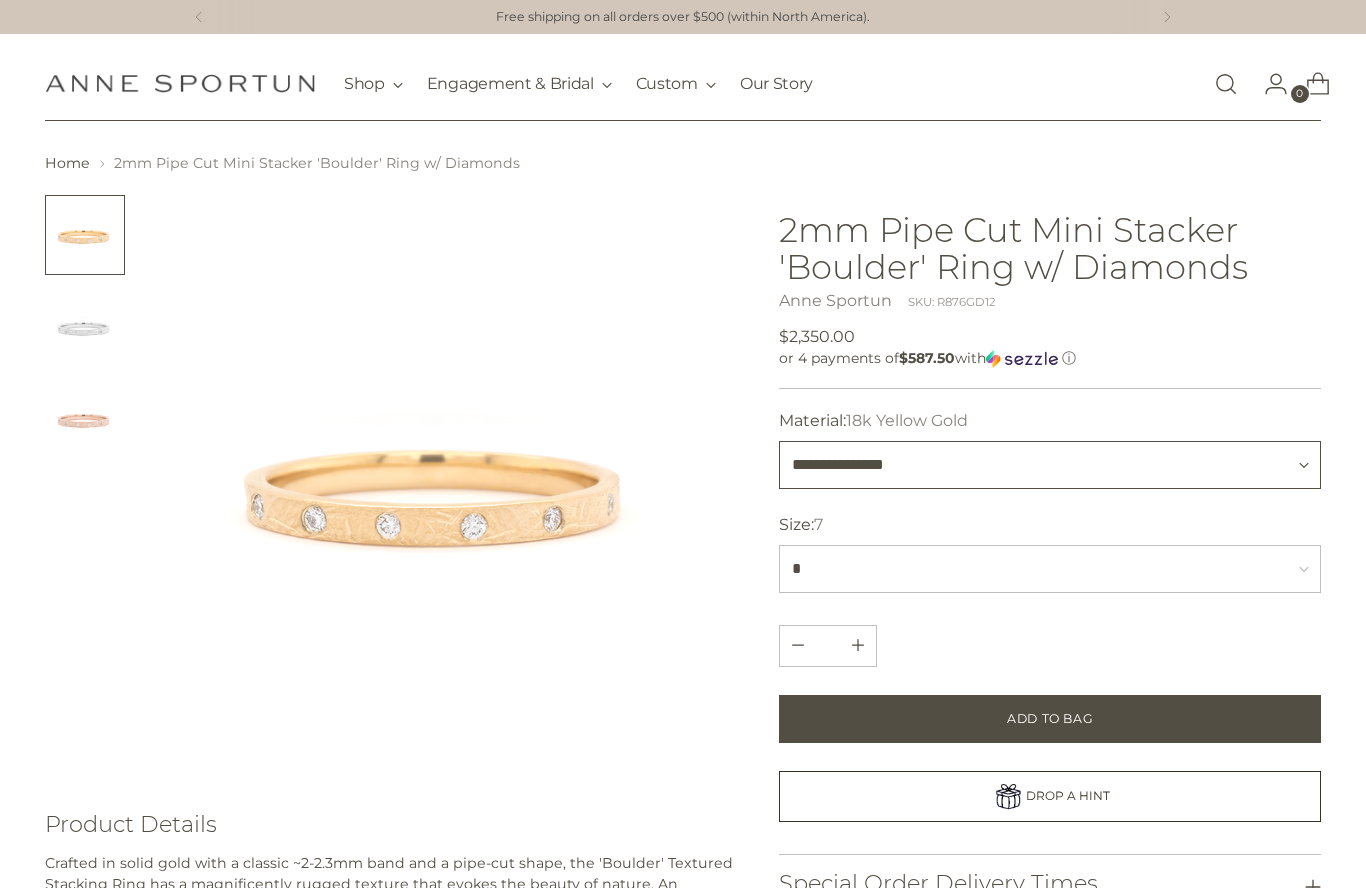 select on "**********" 